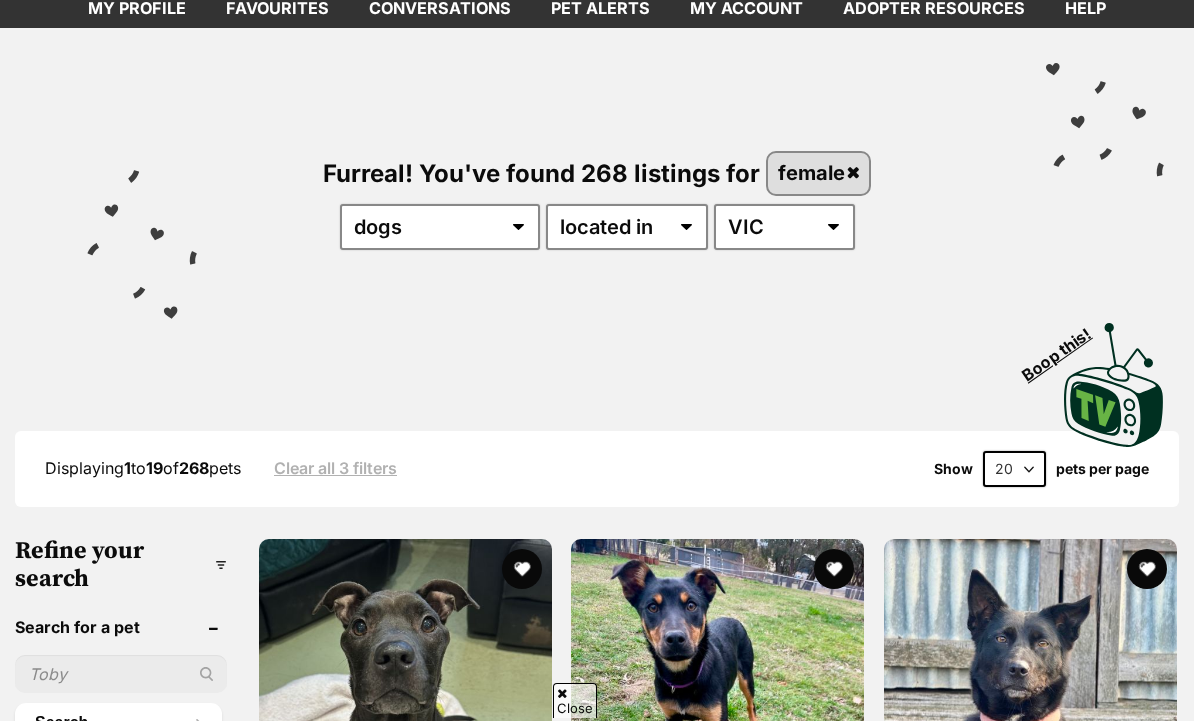 scroll, scrollTop: 114, scrollLeft: 0, axis: vertical 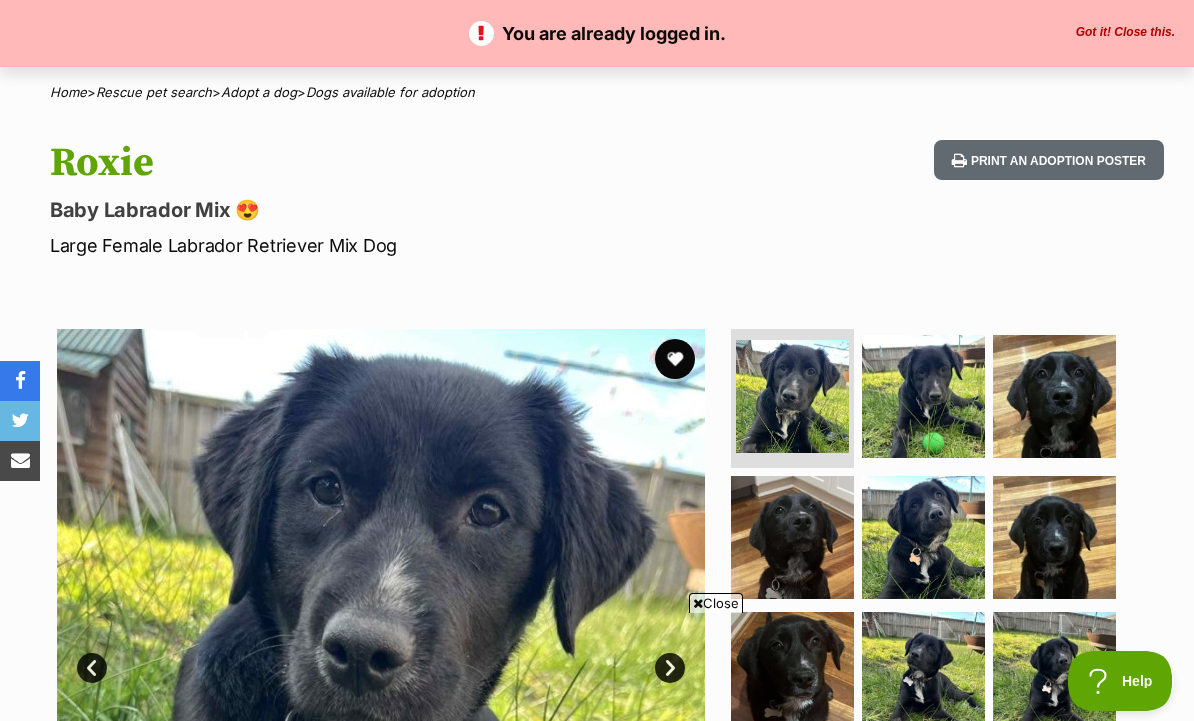 click at bounding box center [675, 359] 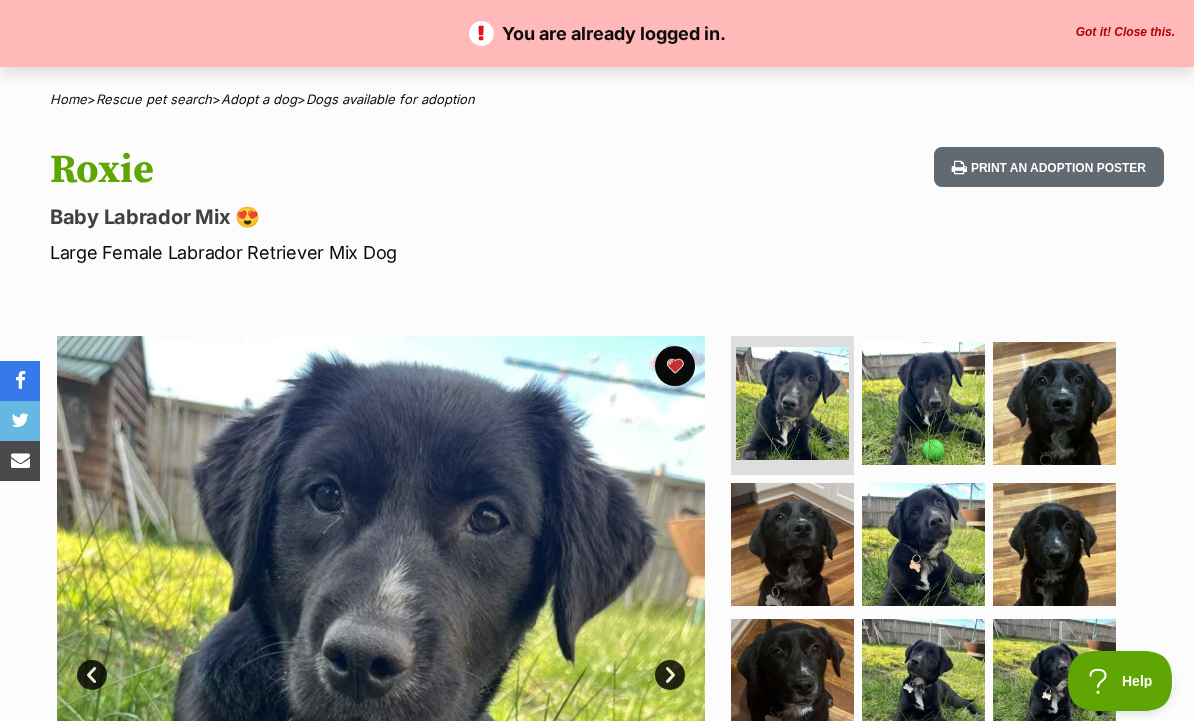 scroll, scrollTop: 0, scrollLeft: 0, axis: both 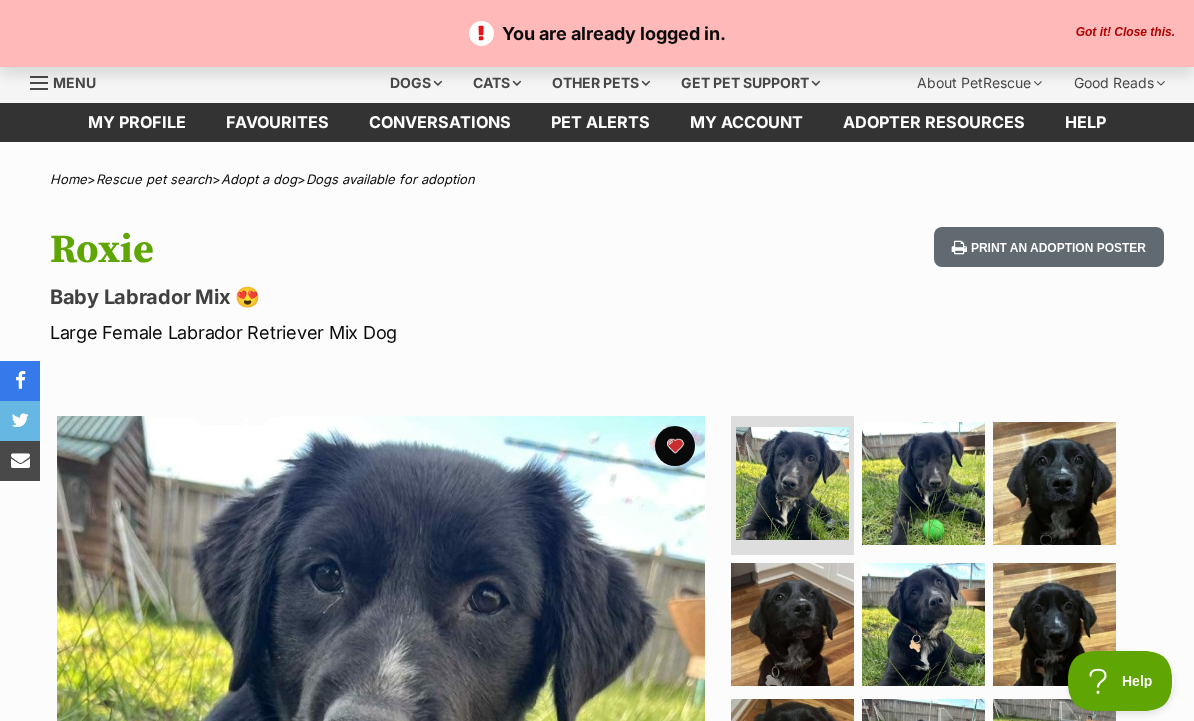 click on "Dogs available for adoption" at bounding box center (390, 179) 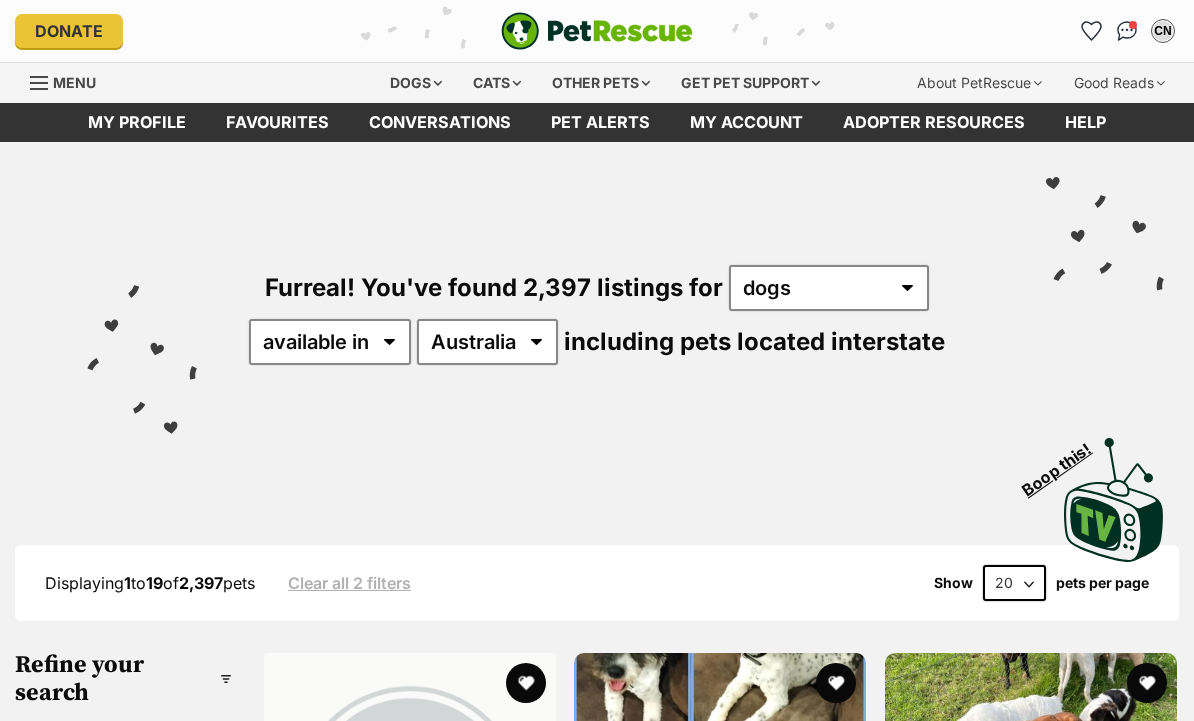 scroll, scrollTop: 0, scrollLeft: 0, axis: both 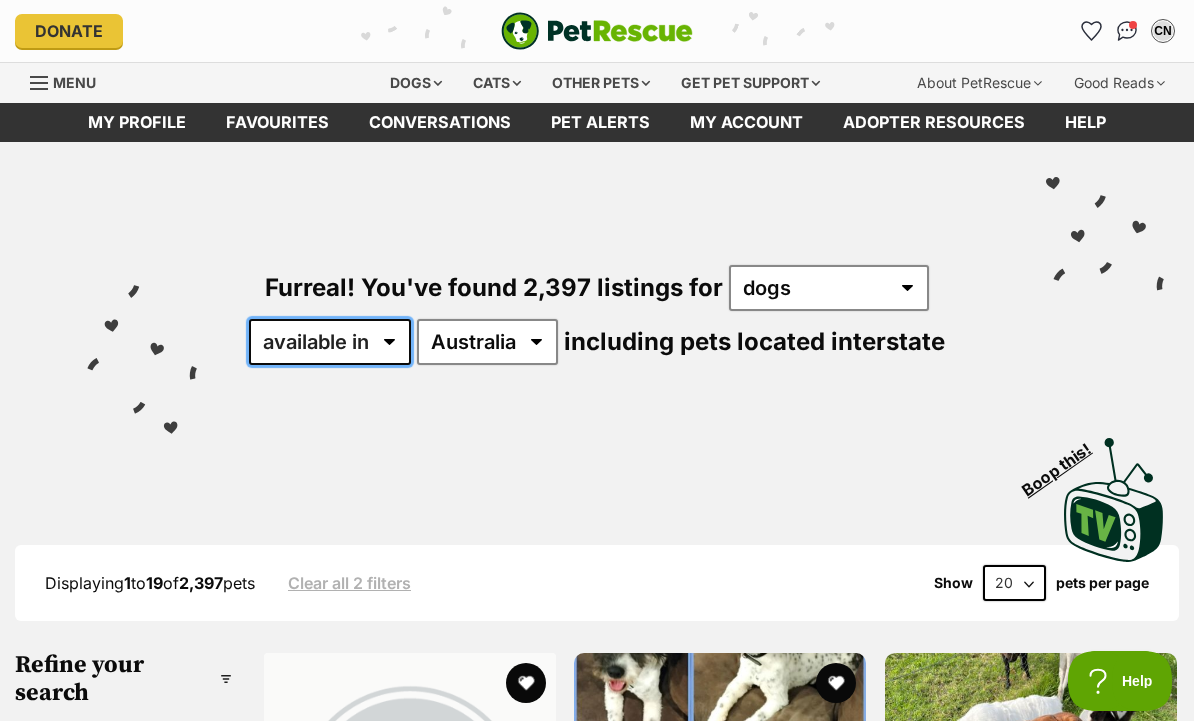click on "available in
located in" at bounding box center (330, 342) 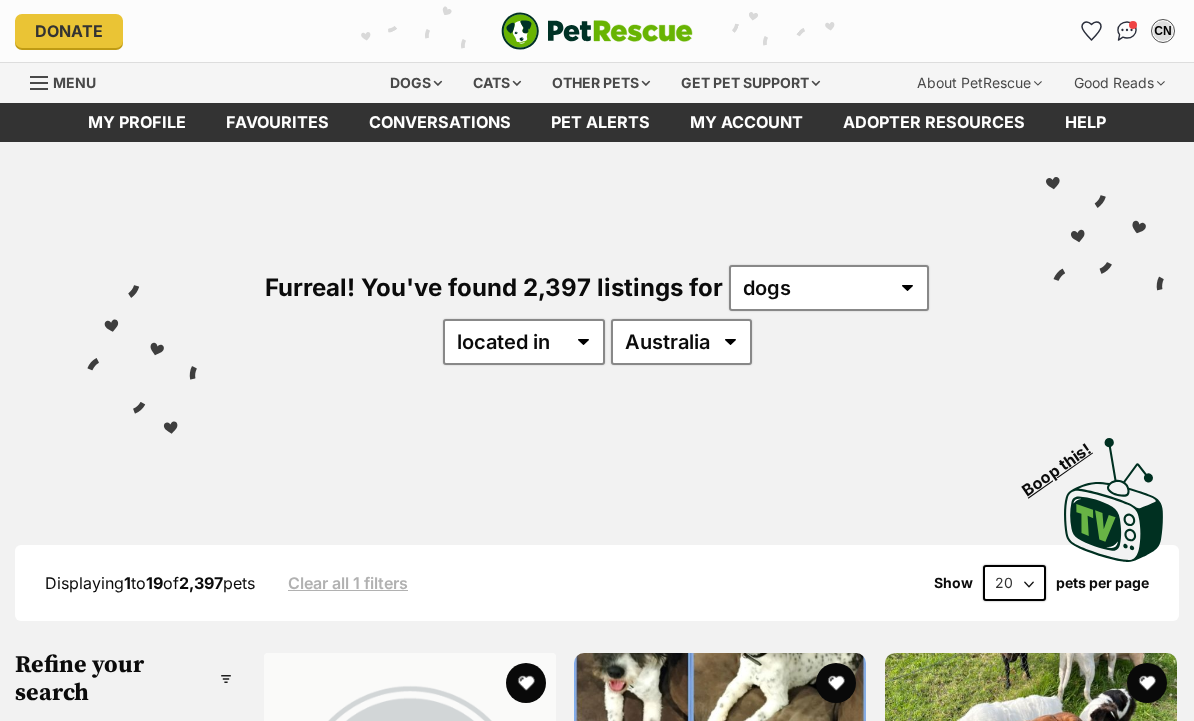 scroll, scrollTop: 0, scrollLeft: 0, axis: both 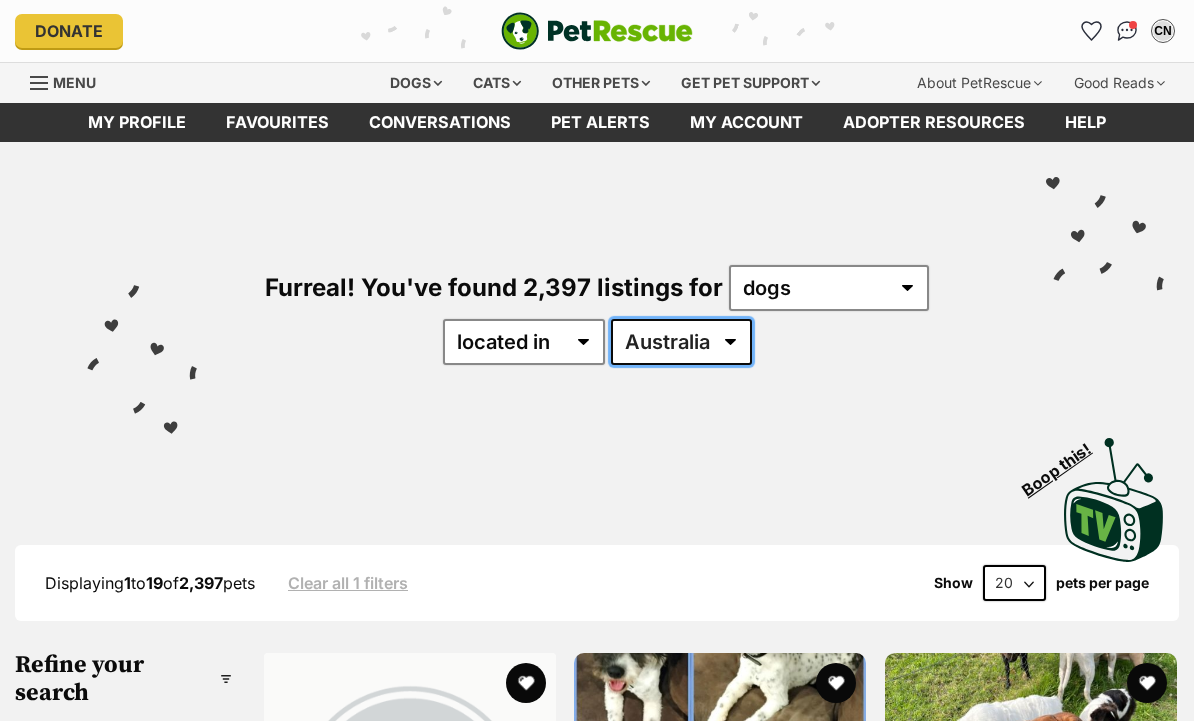 click on "Australia
ACT
NSW
NT
QLD
SA
TAS
VIC
WA" at bounding box center [681, 342] 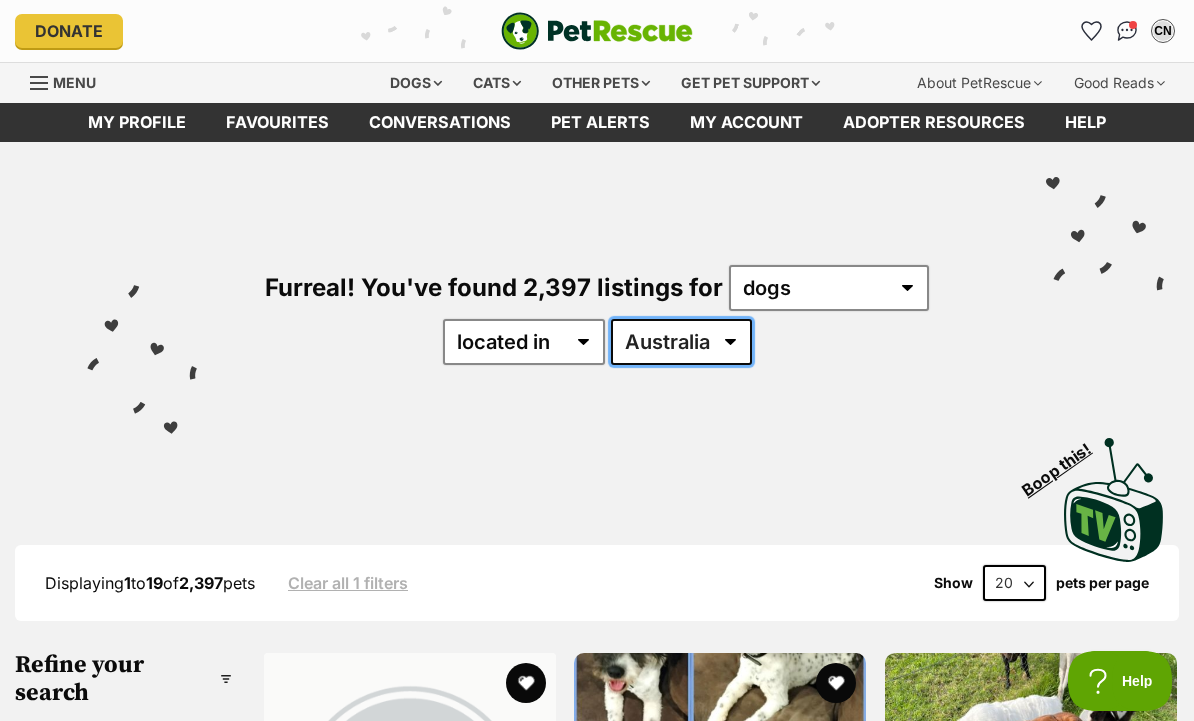 scroll, scrollTop: 0, scrollLeft: 0, axis: both 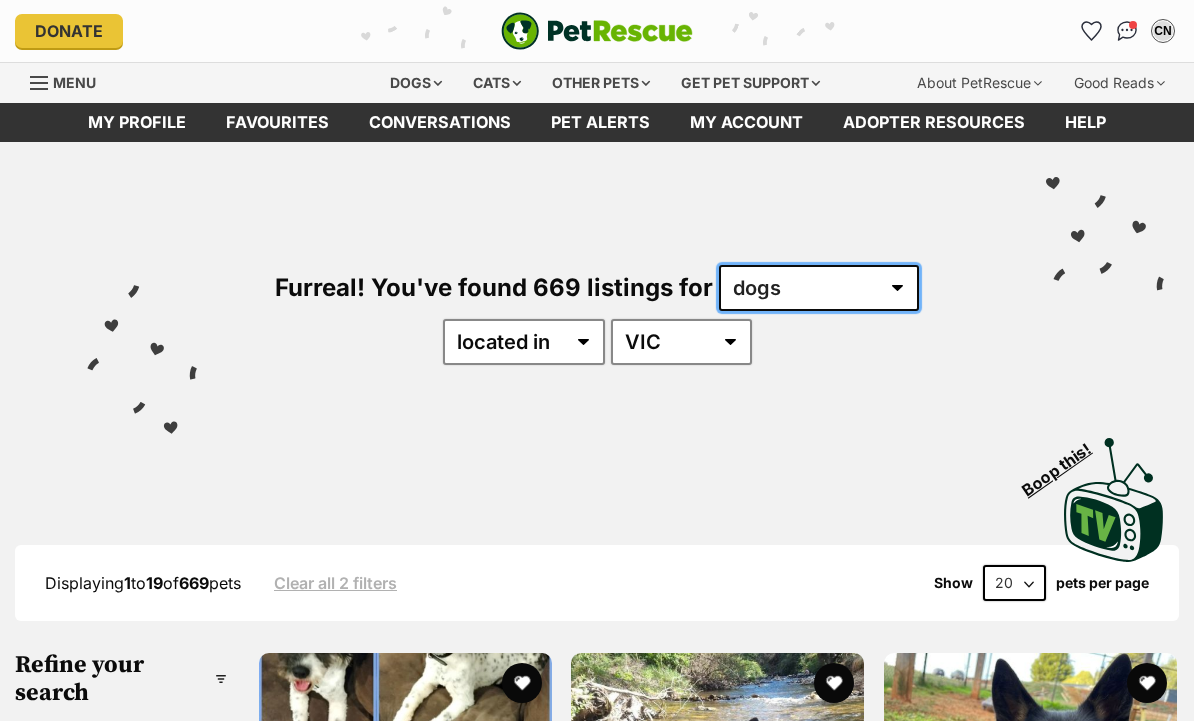 click on "any type of pet
cats
dogs
other pets" at bounding box center (819, 288) 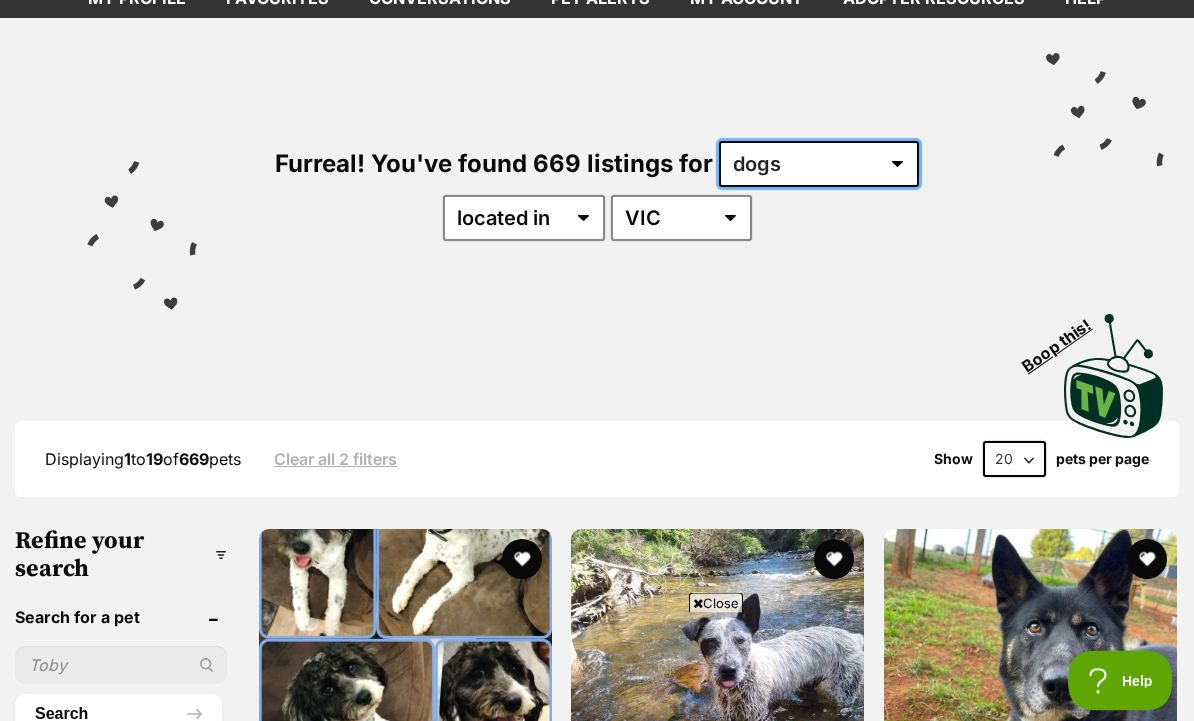 scroll, scrollTop: 228, scrollLeft: 0, axis: vertical 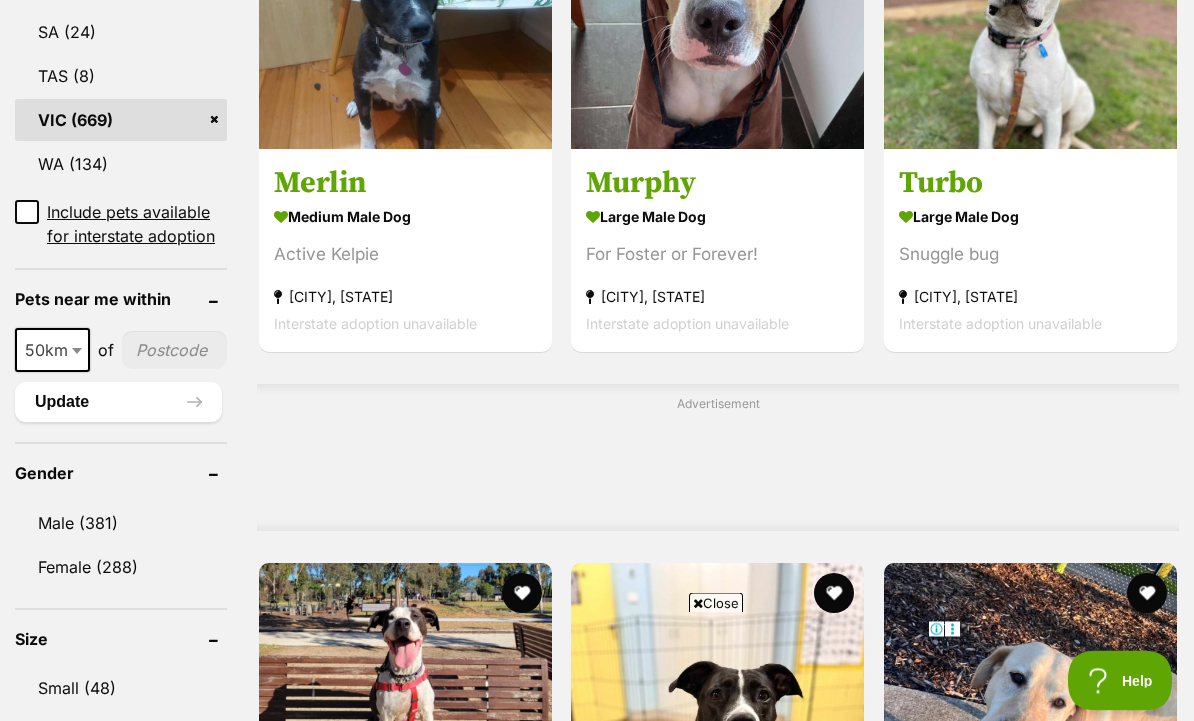 click on "Female (288)" at bounding box center (121, 568) 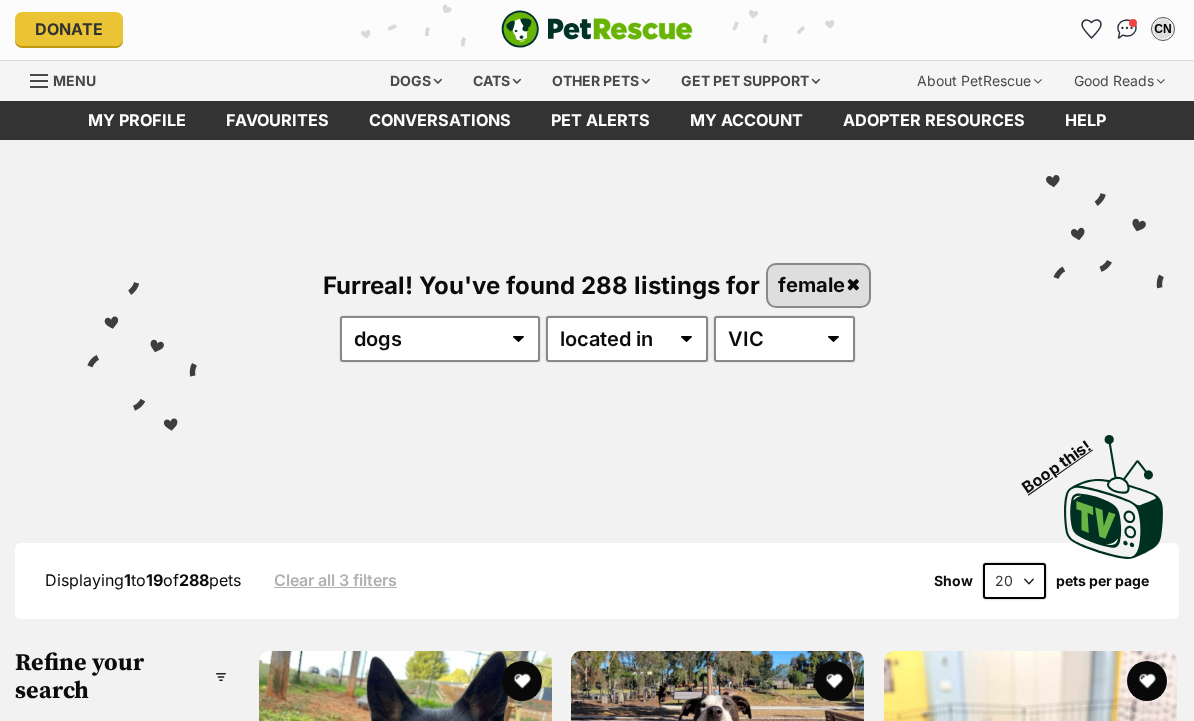 scroll, scrollTop: 0, scrollLeft: 0, axis: both 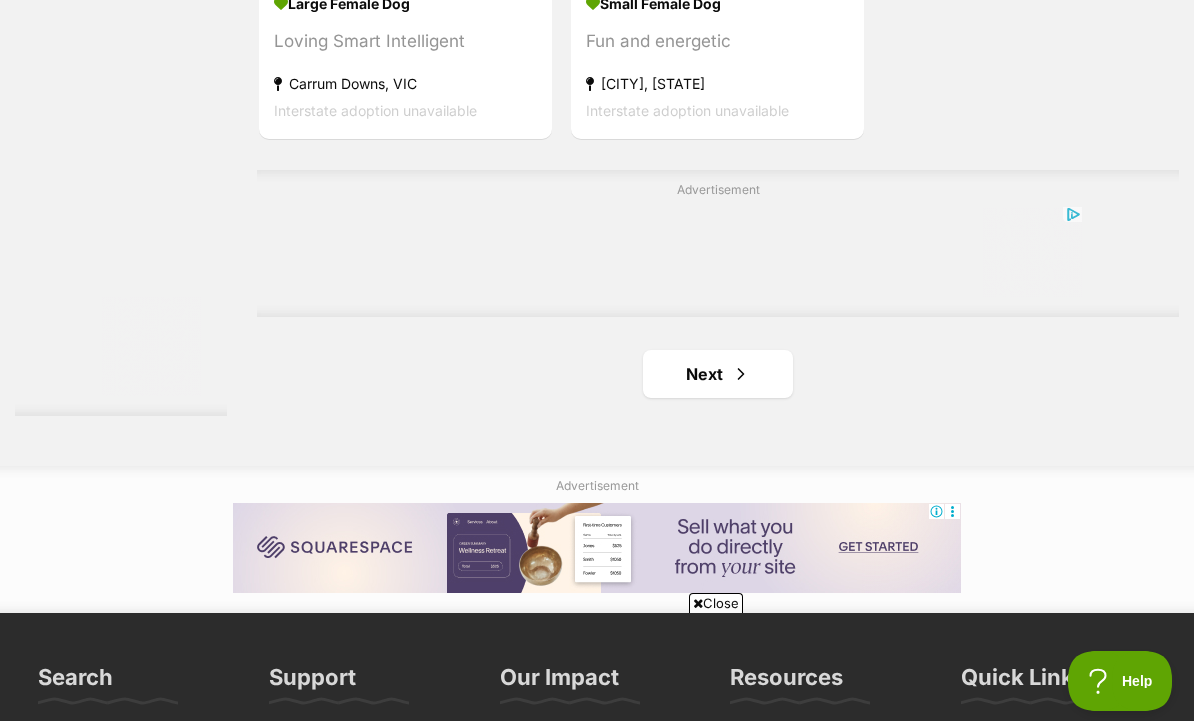 click on "Next" at bounding box center [718, 374] 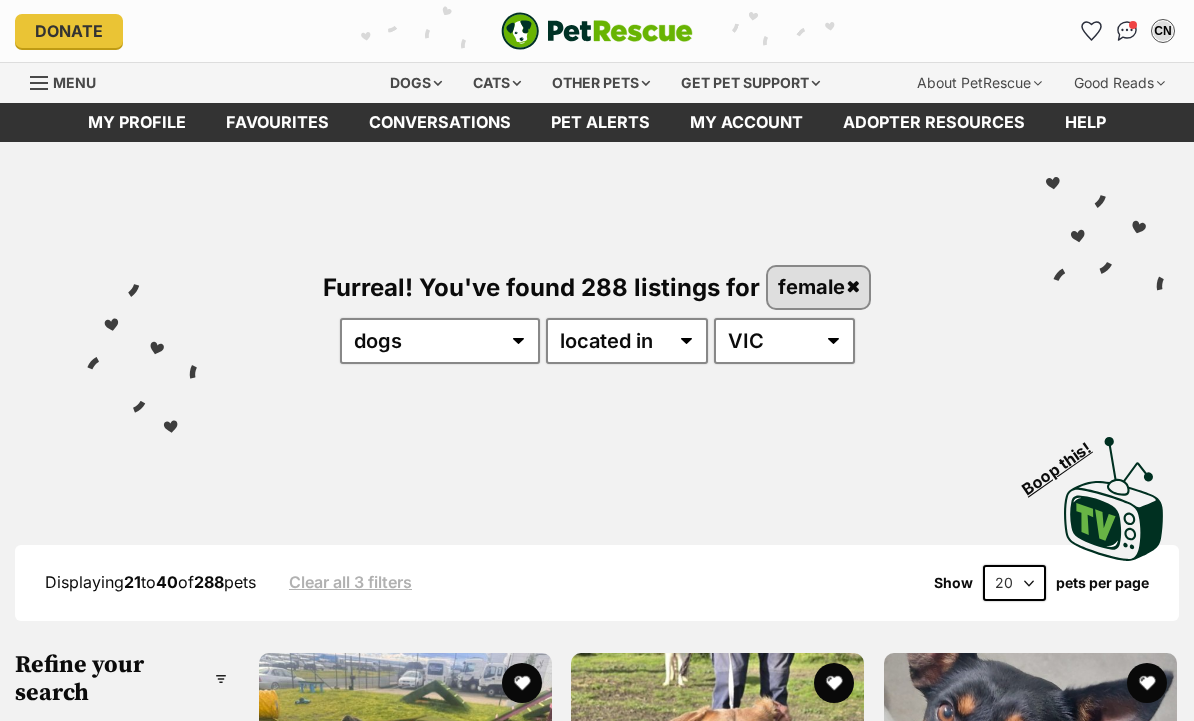 scroll, scrollTop: 1, scrollLeft: 0, axis: vertical 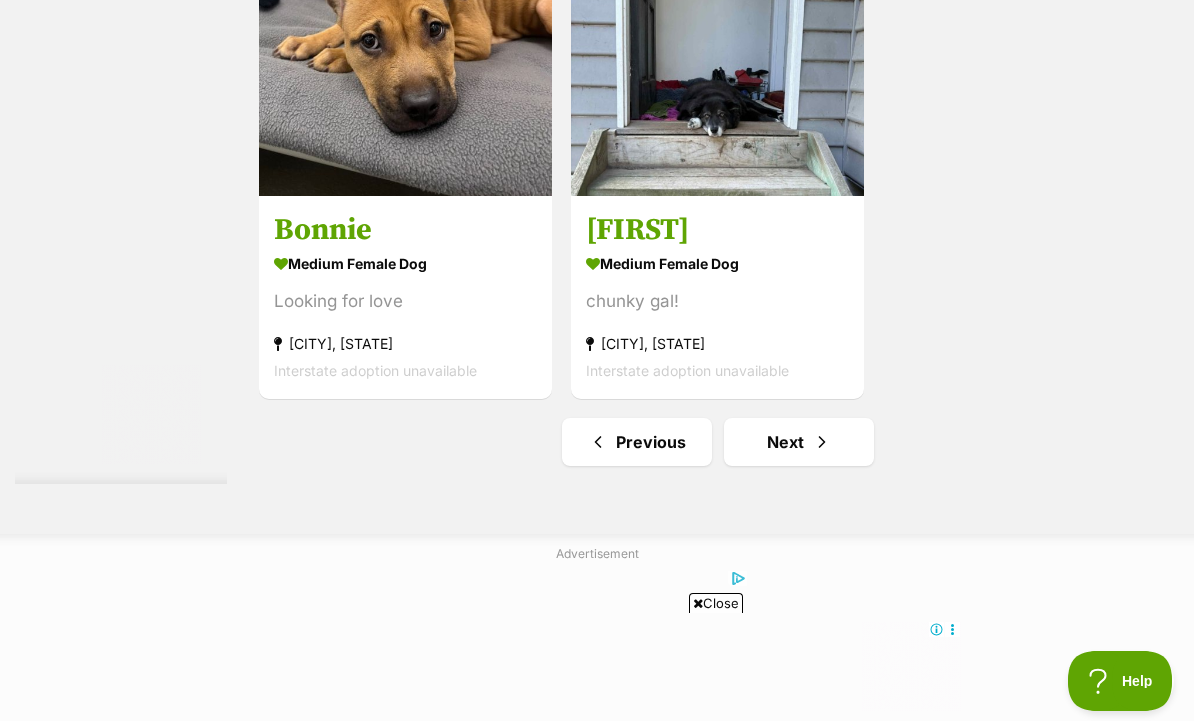 click on "Next" at bounding box center (799, 442) 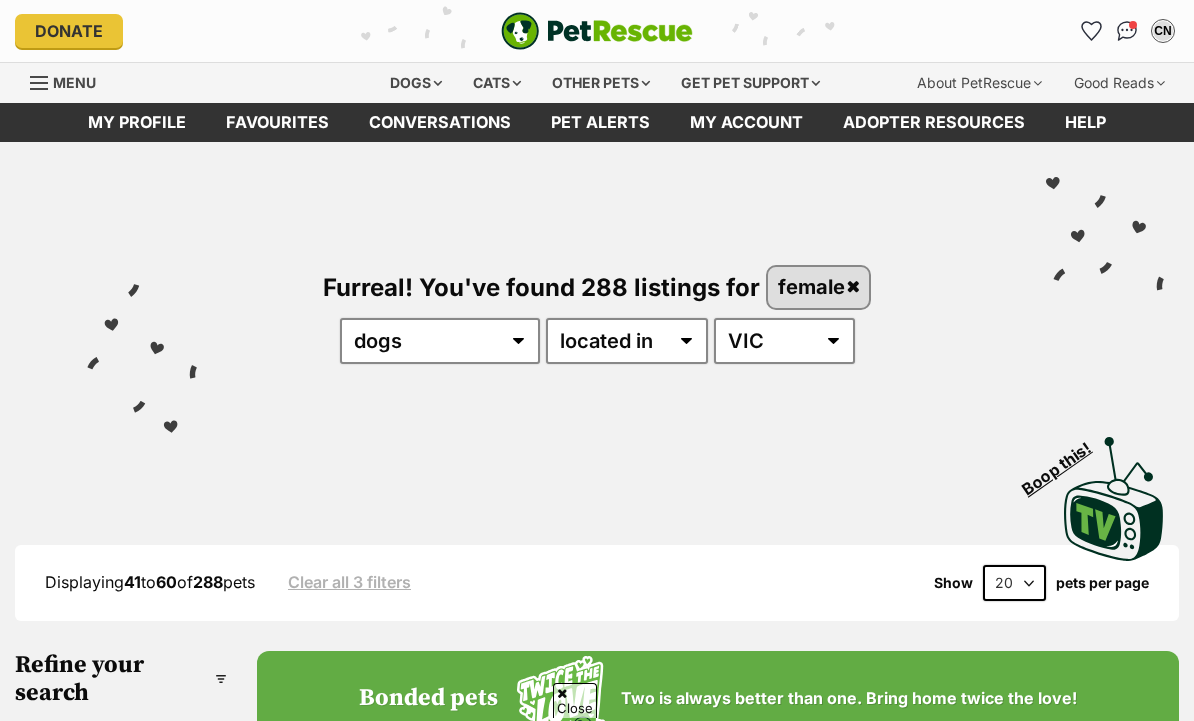 scroll, scrollTop: 187, scrollLeft: 0, axis: vertical 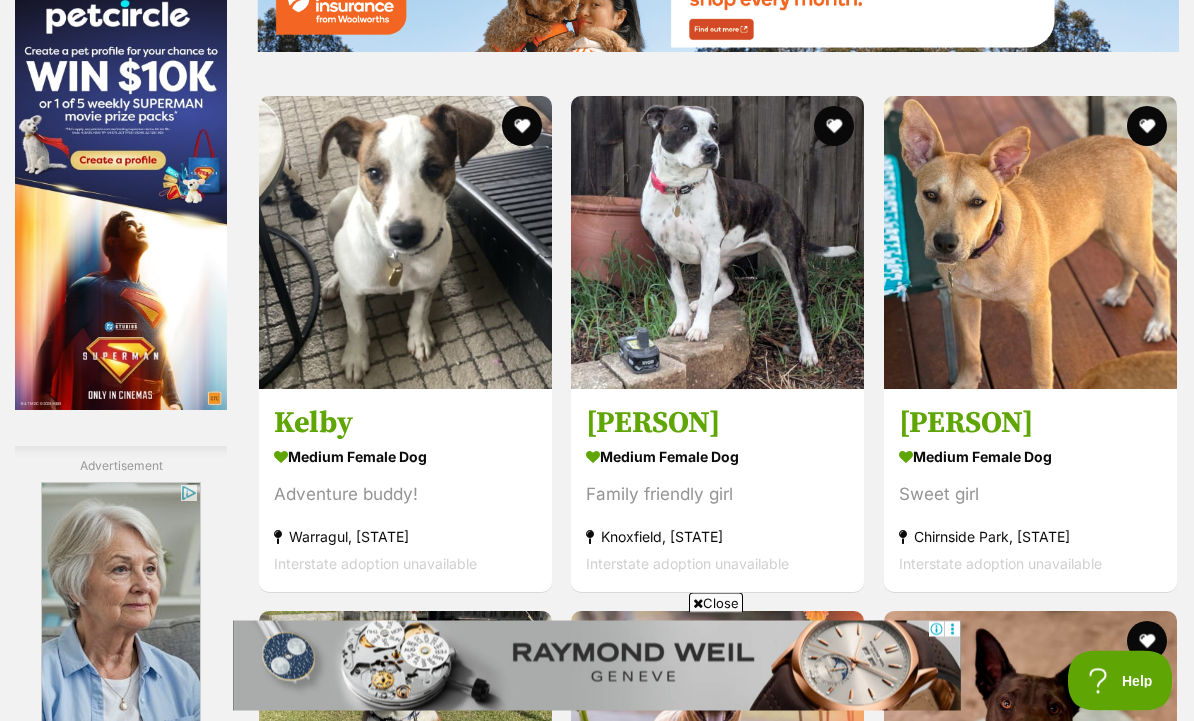click on "medium female Dog
Adventure buddy!
Warragul, [STATE]
Interstate adoption unavailable" at bounding box center [405, 510] 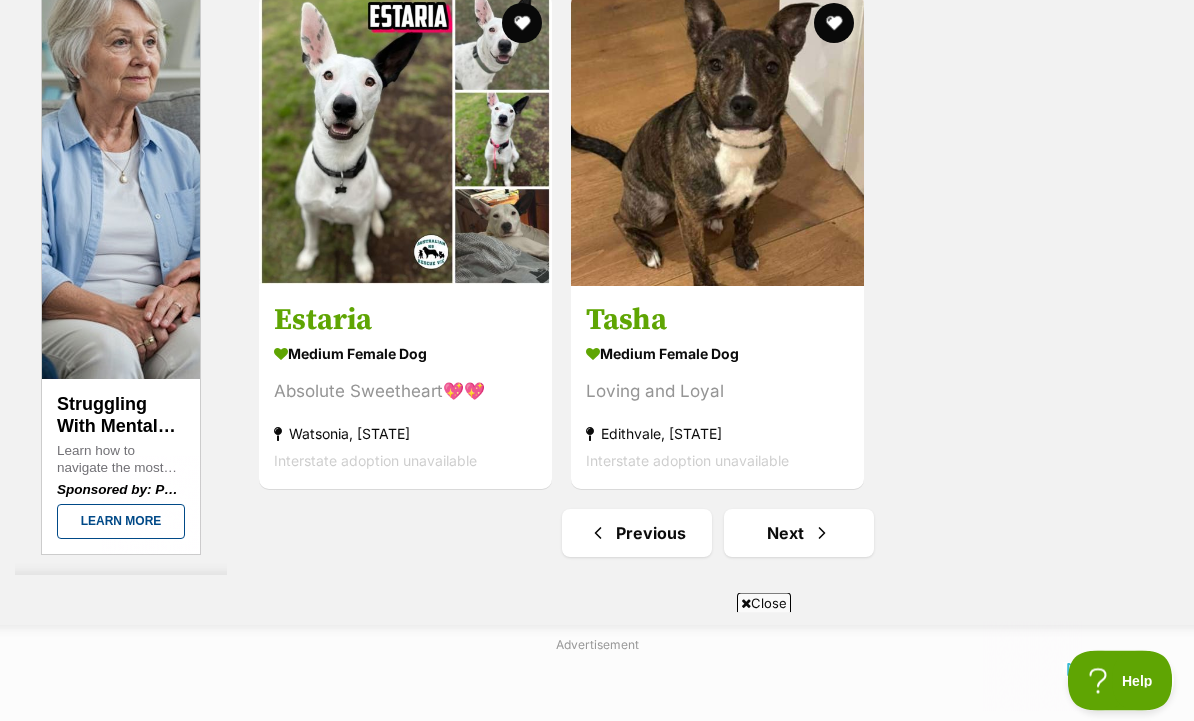 scroll, scrollTop: 4506, scrollLeft: 0, axis: vertical 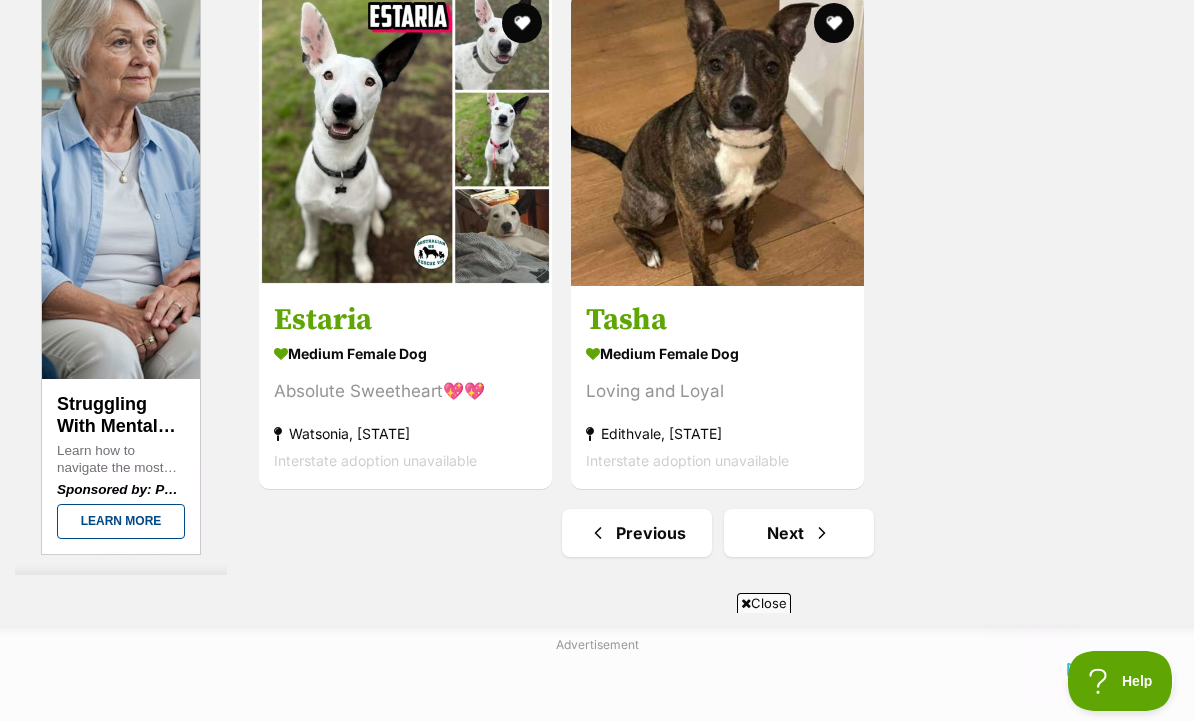 click on "Next" at bounding box center (799, 533) 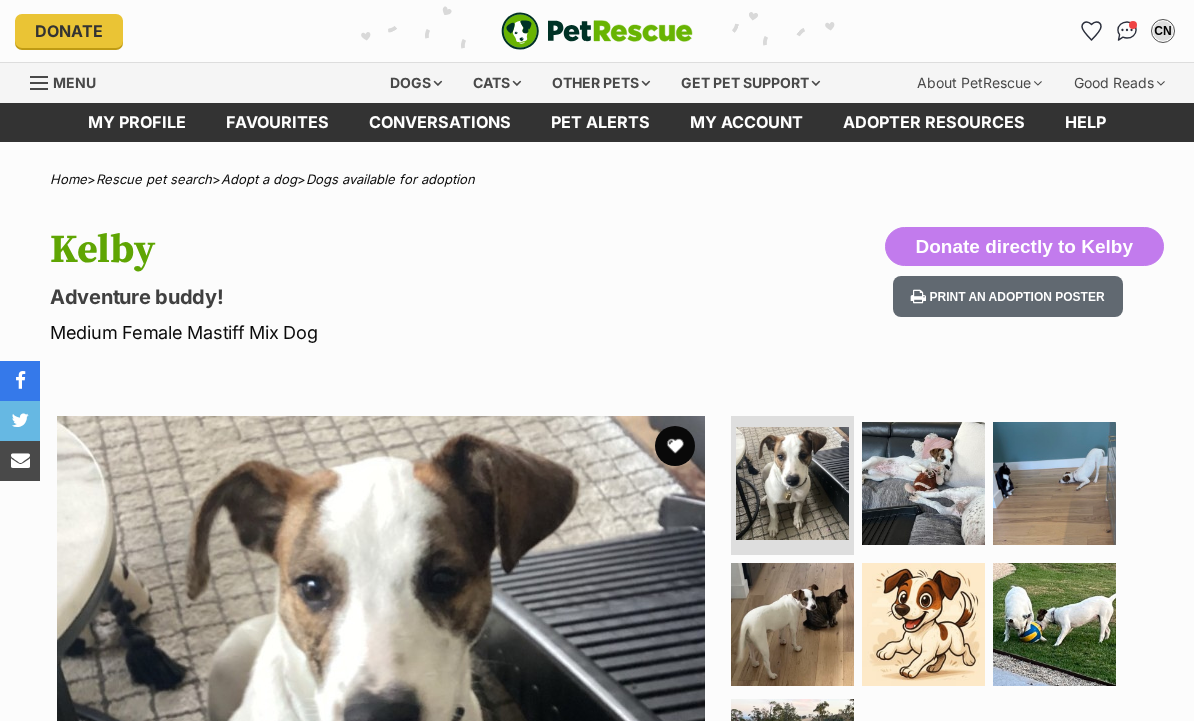 scroll, scrollTop: 0, scrollLeft: 0, axis: both 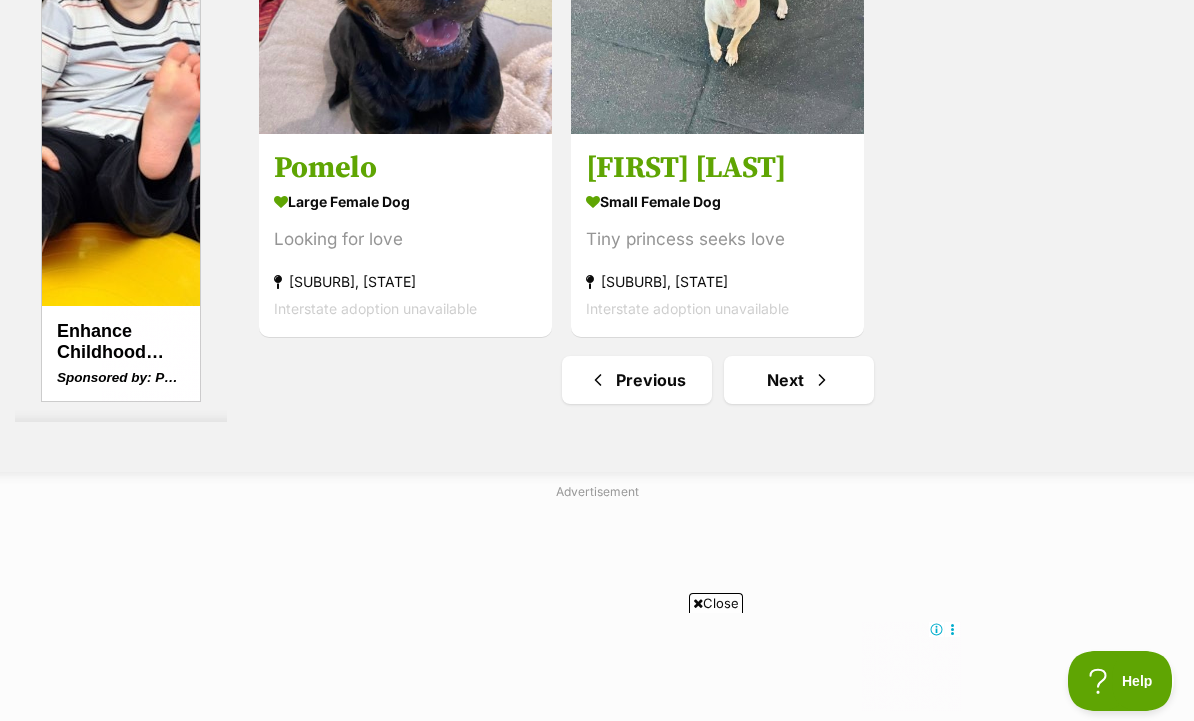 click on "Next" at bounding box center [799, 380] 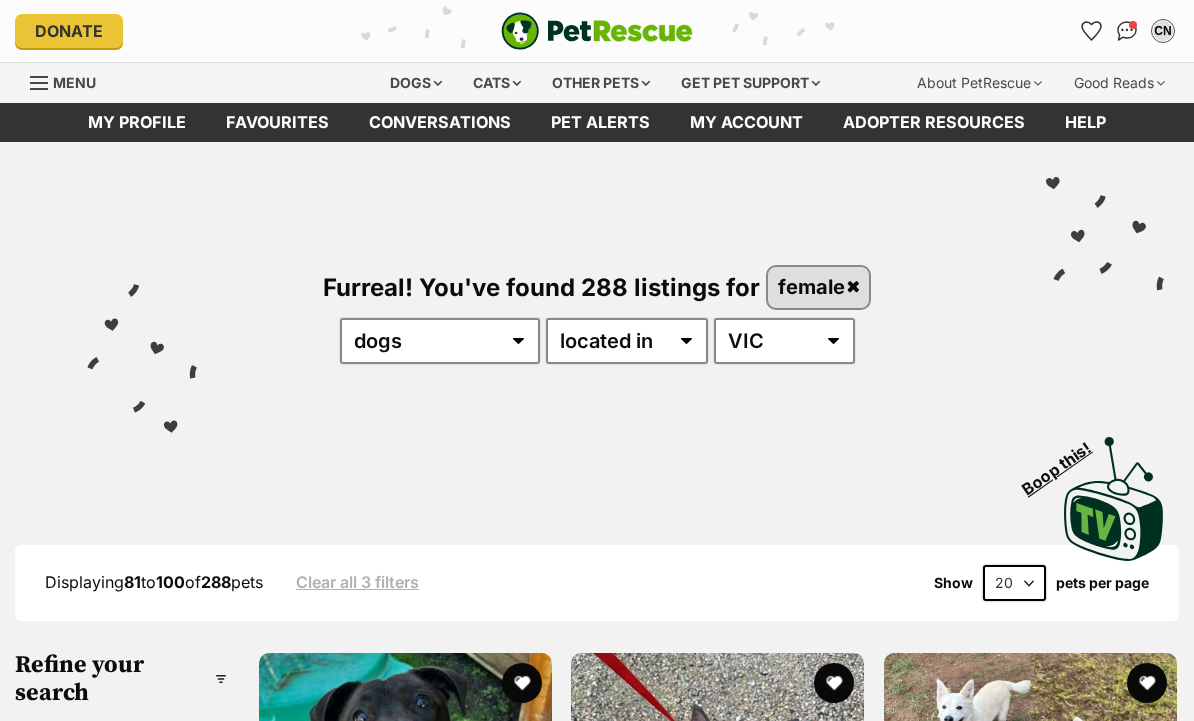 scroll, scrollTop: 1, scrollLeft: 0, axis: vertical 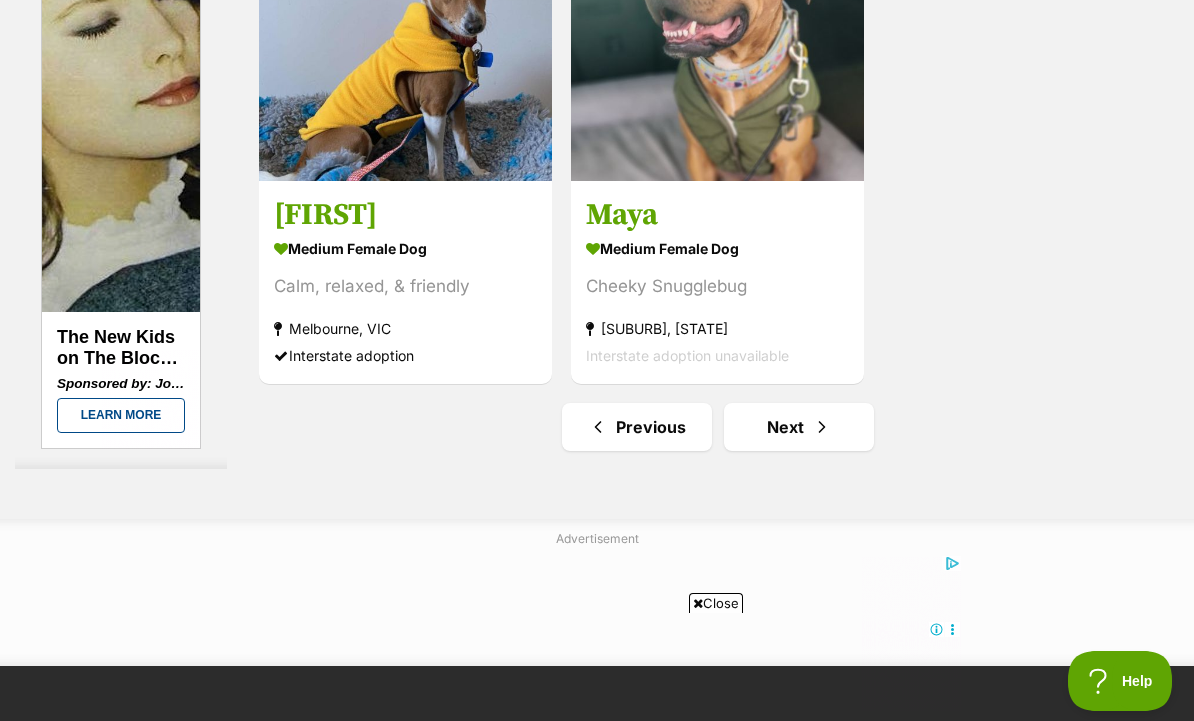 click at bounding box center (822, 427) 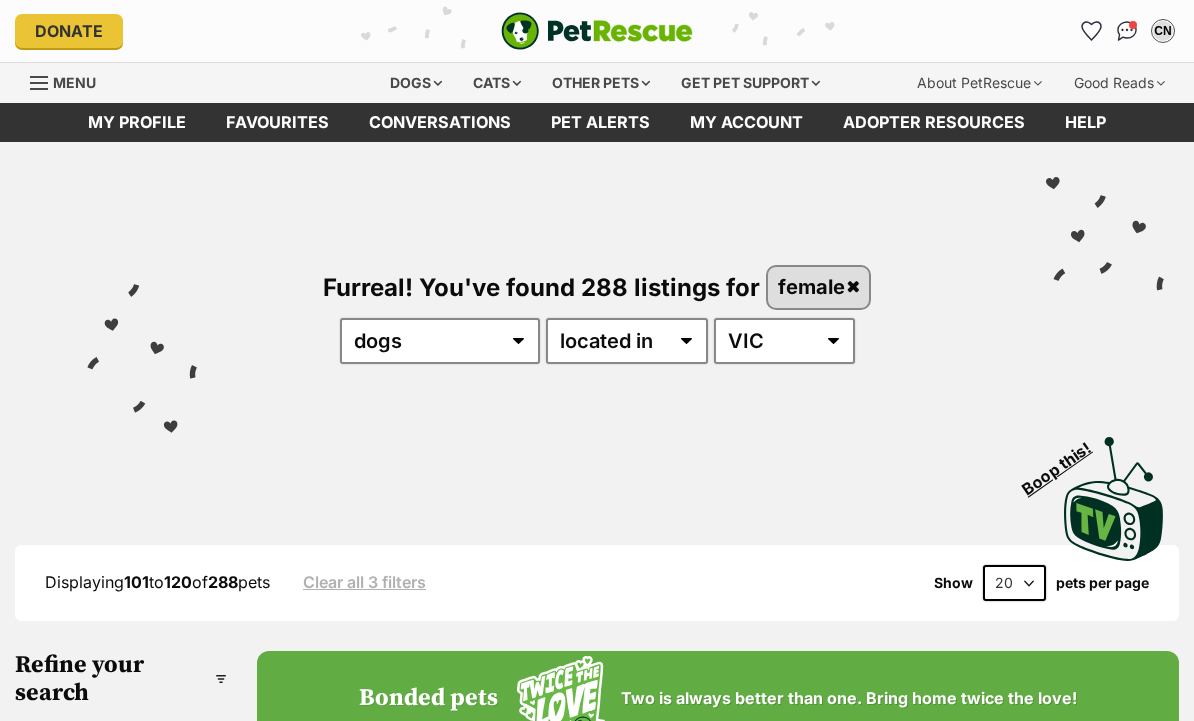 scroll, scrollTop: 0, scrollLeft: 0, axis: both 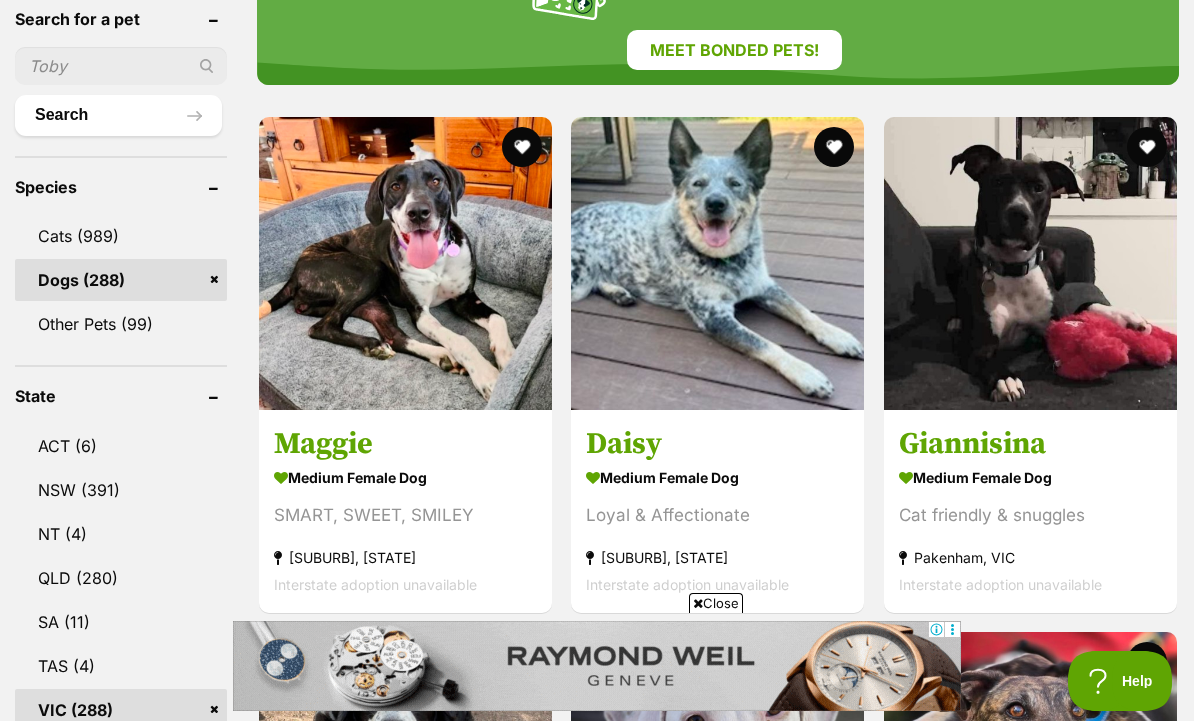click on "SMART, SWEET, SMILEY" at bounding box center [405, 515] 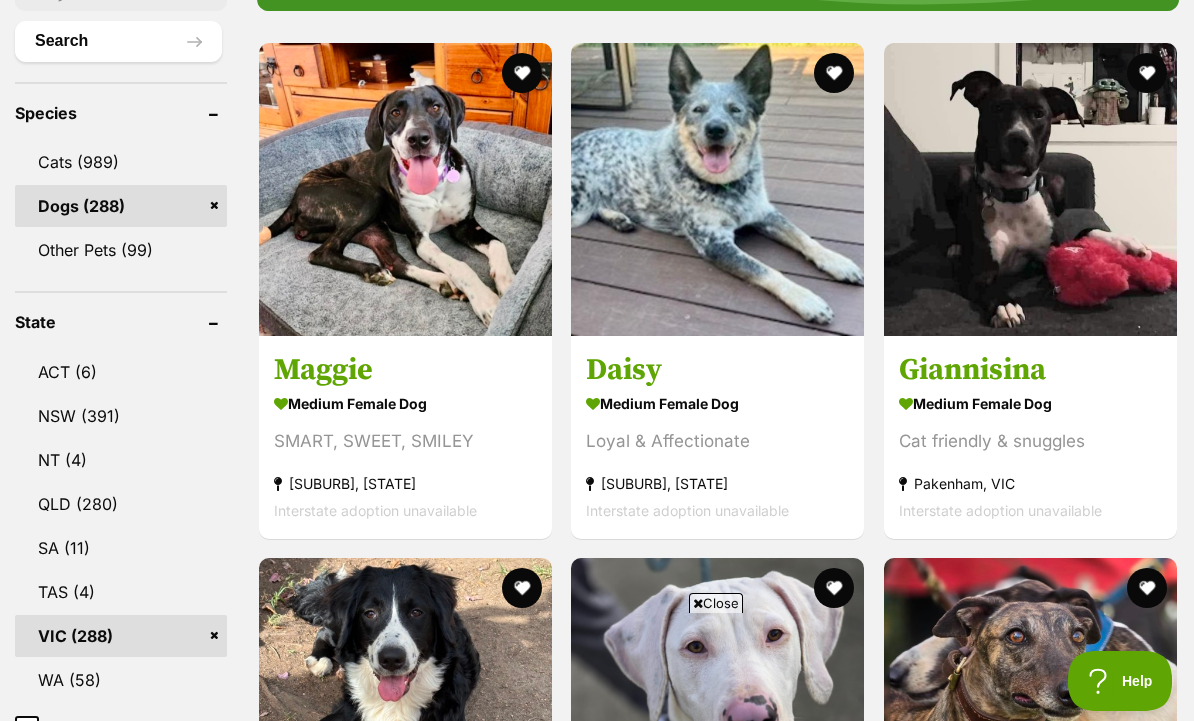 scroll, scrollTop: 0, scrollLeft: 0, axis: both 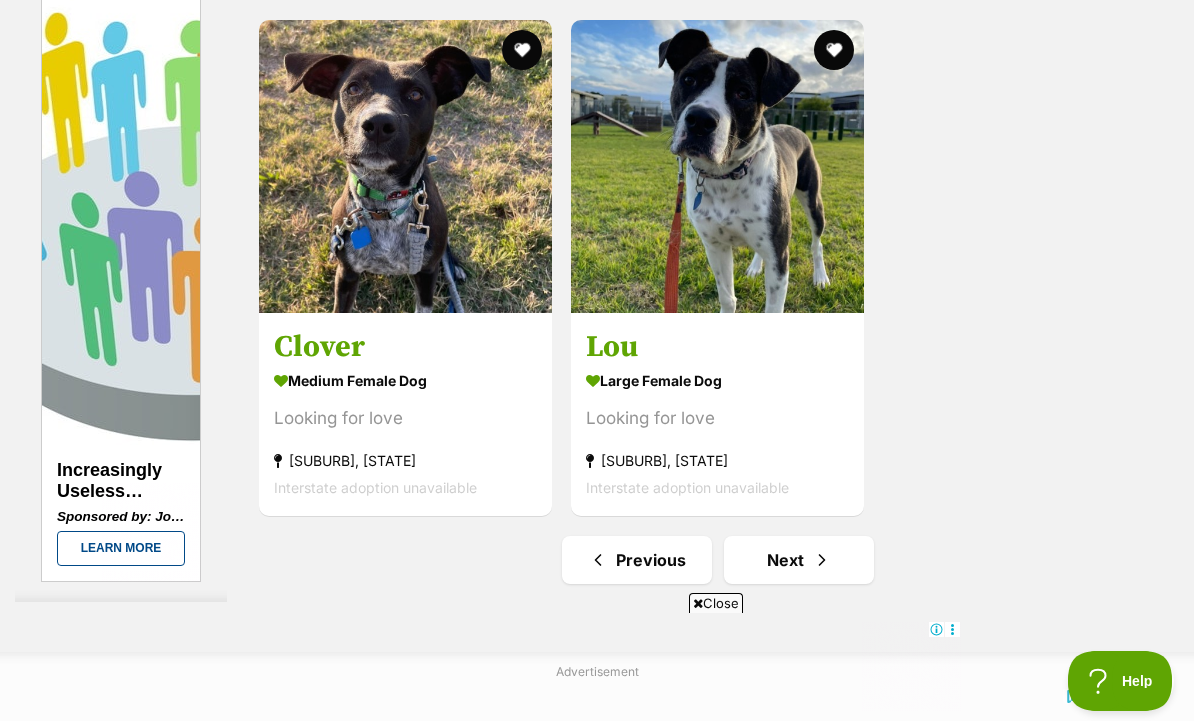 click on "Next" at bounding box center [799, 560] 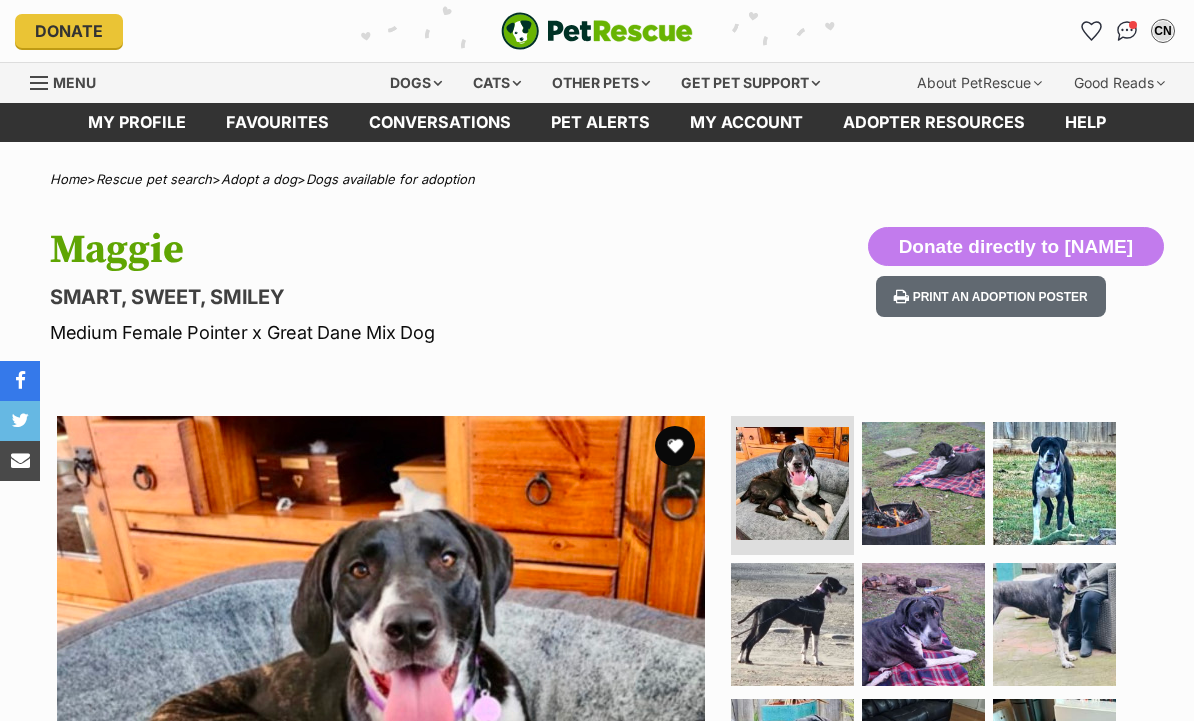 scroll, scrollTop: 0, scrollLeft: 0, axis: both 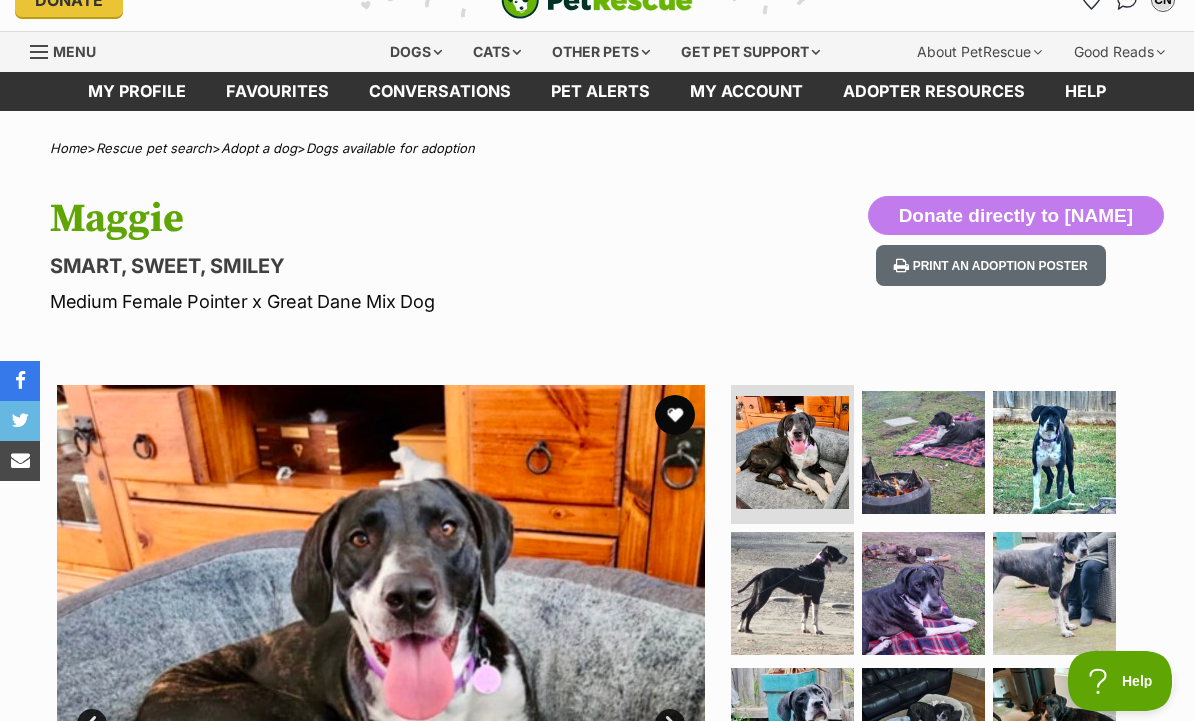 click at bounding box center (923, 452) 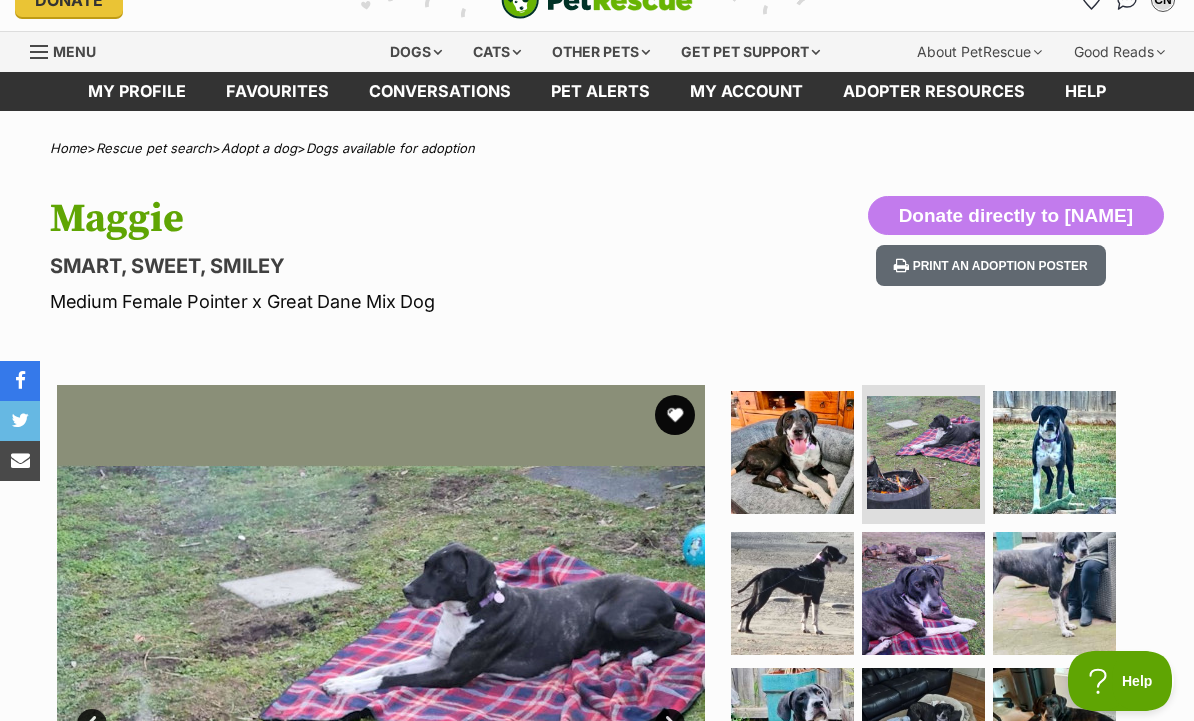 click at bounding box center (1054, 452) 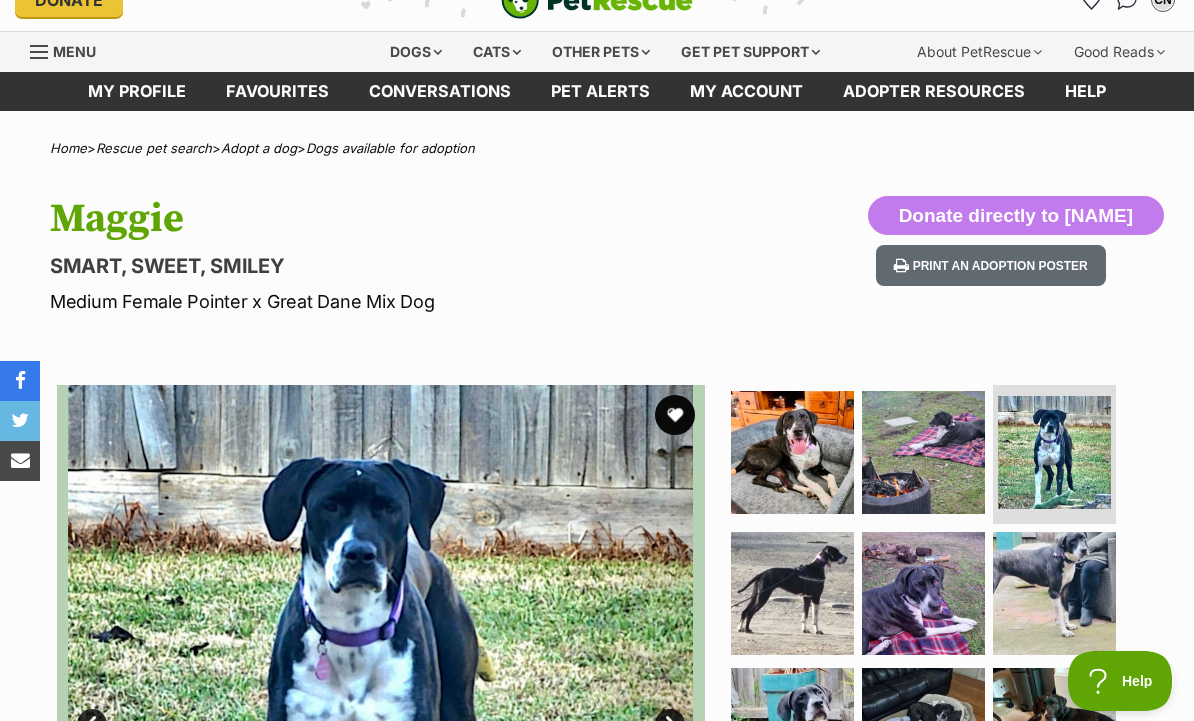 click at bounding box center (792, 593) 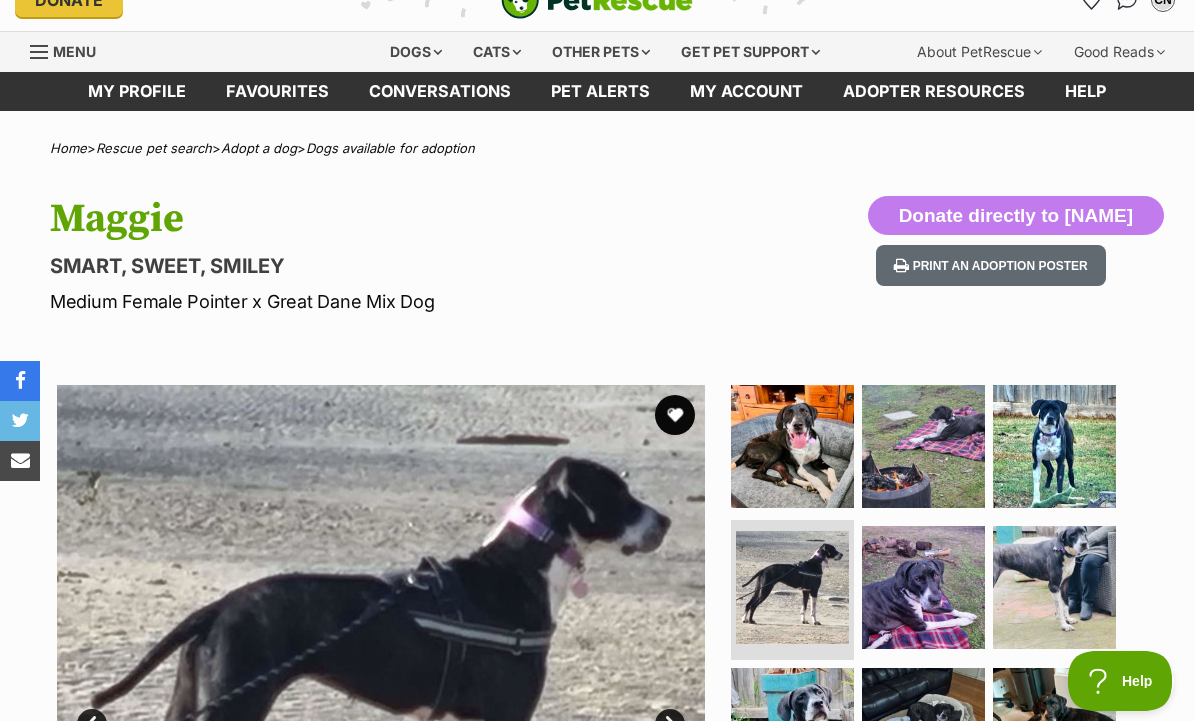 click at bounding box center [923, 587] 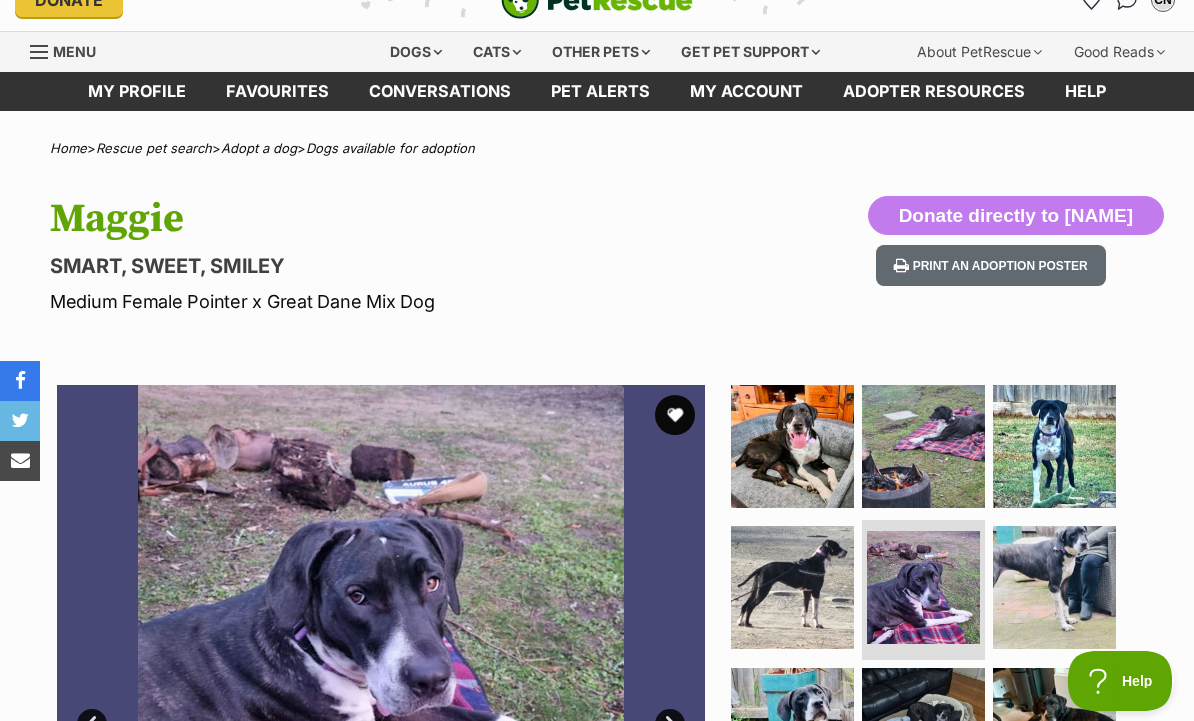 click at bounding box center (1054, 587) 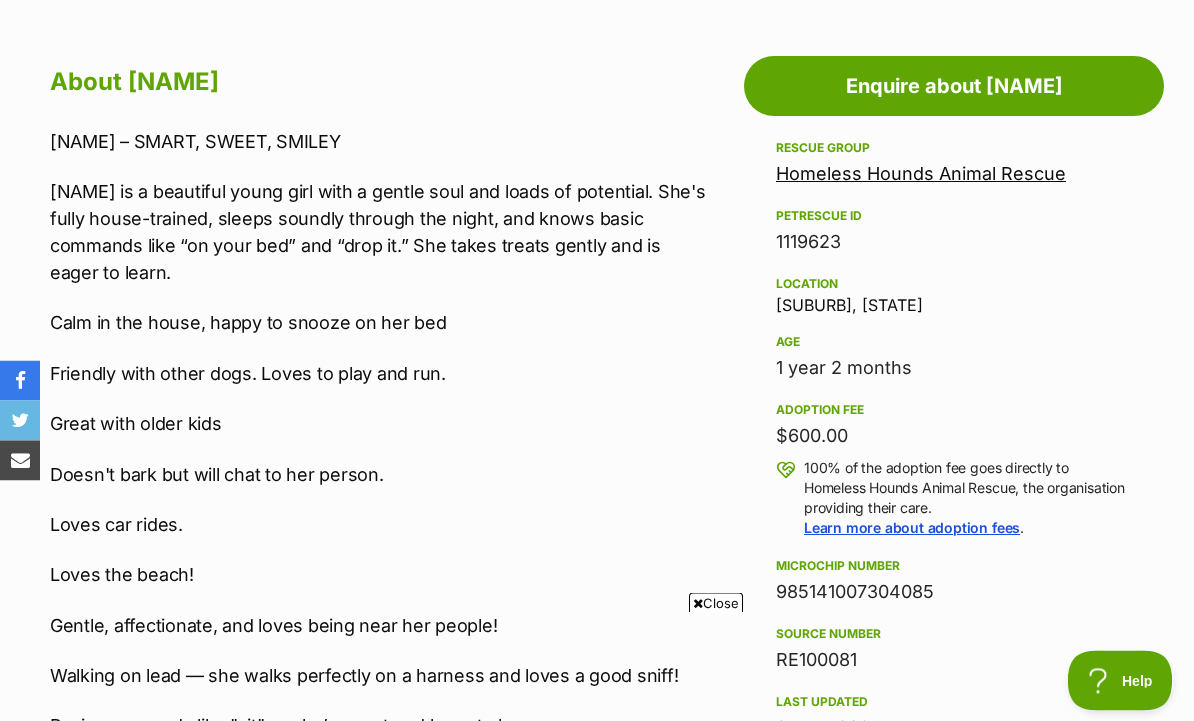 scroll, scrollTop: 1068, scrollLeft: 0, axis: vertical 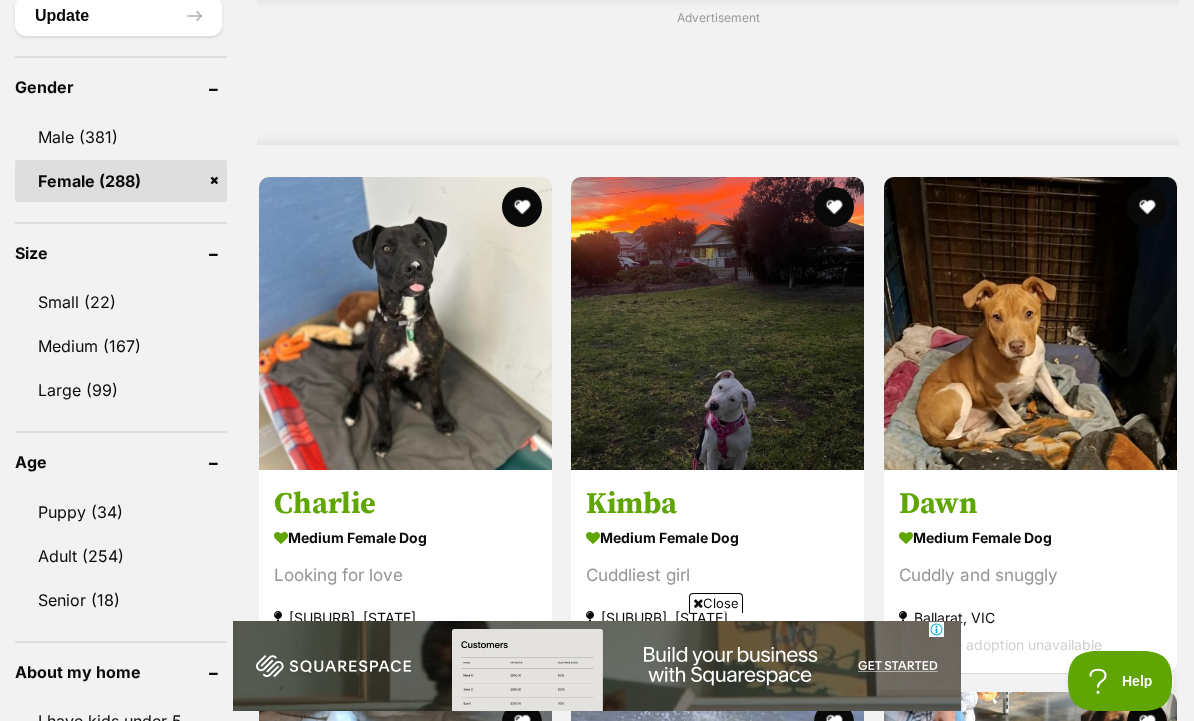 click on "Cuddly and snuggly" at bounding box center (1030, 575) 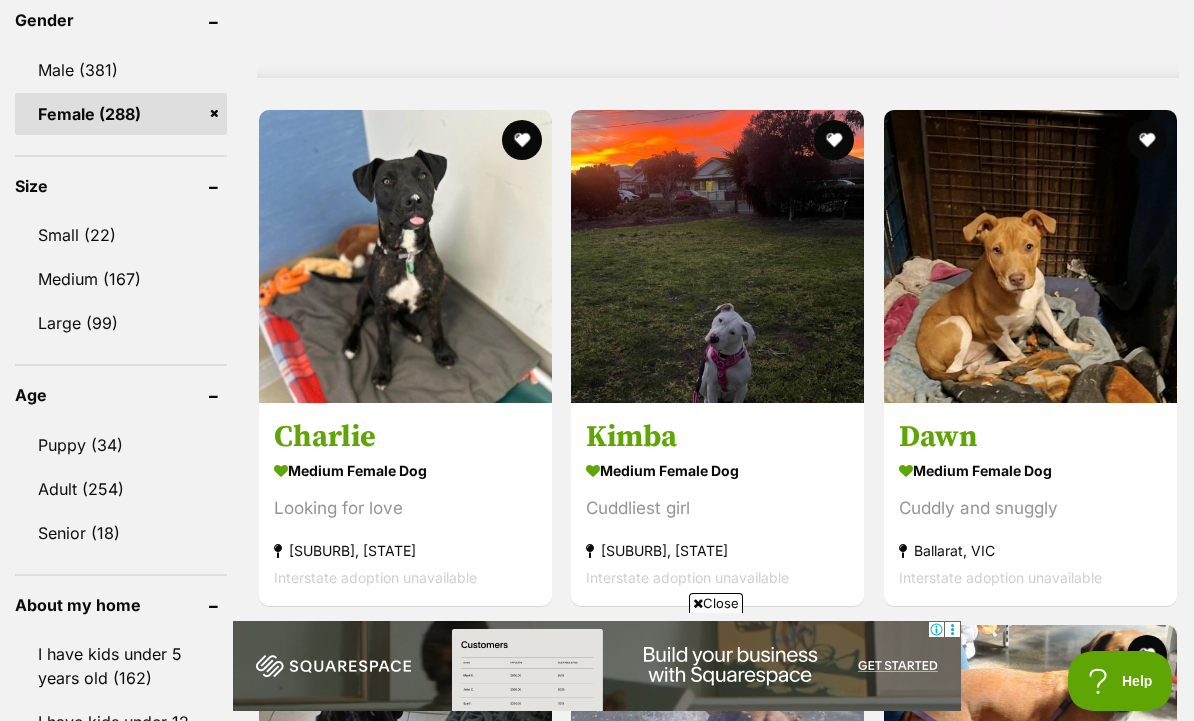scroll, scrollTop: 1780, scrollLeft: 0, axis: vertical 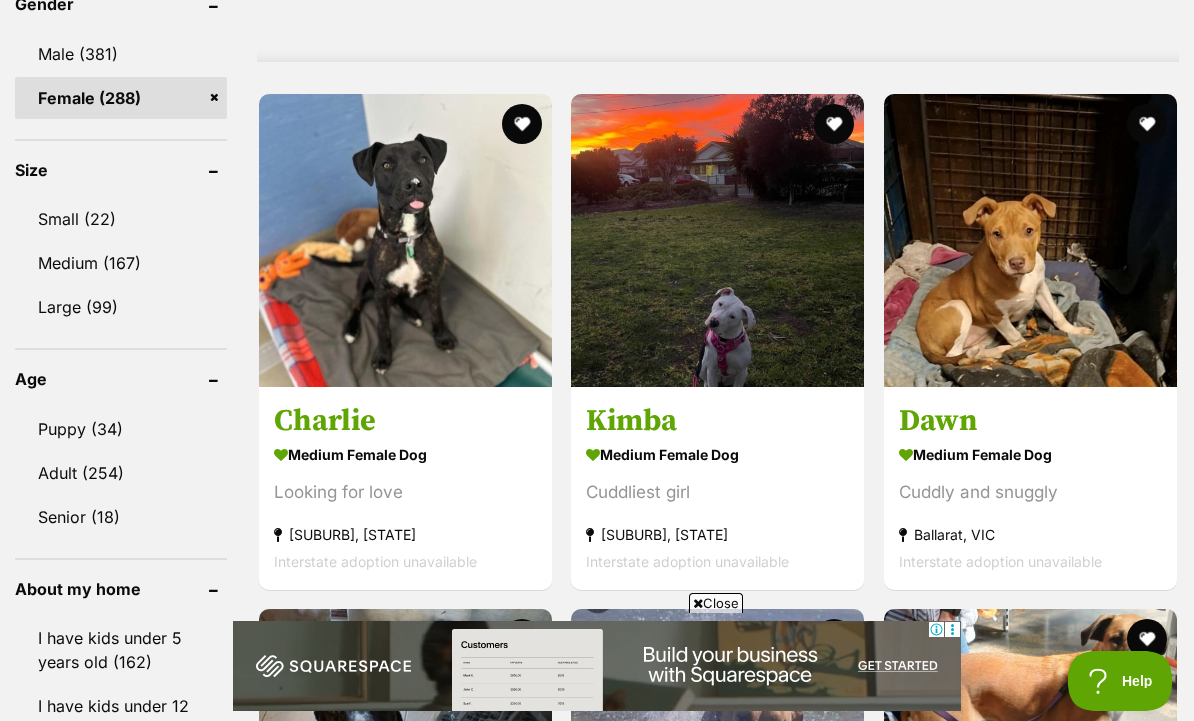 click on "medium female Dog
Looking for love
Keysborough, VIC
Interstate adoption unavailable" at bounding box center [405, 507] 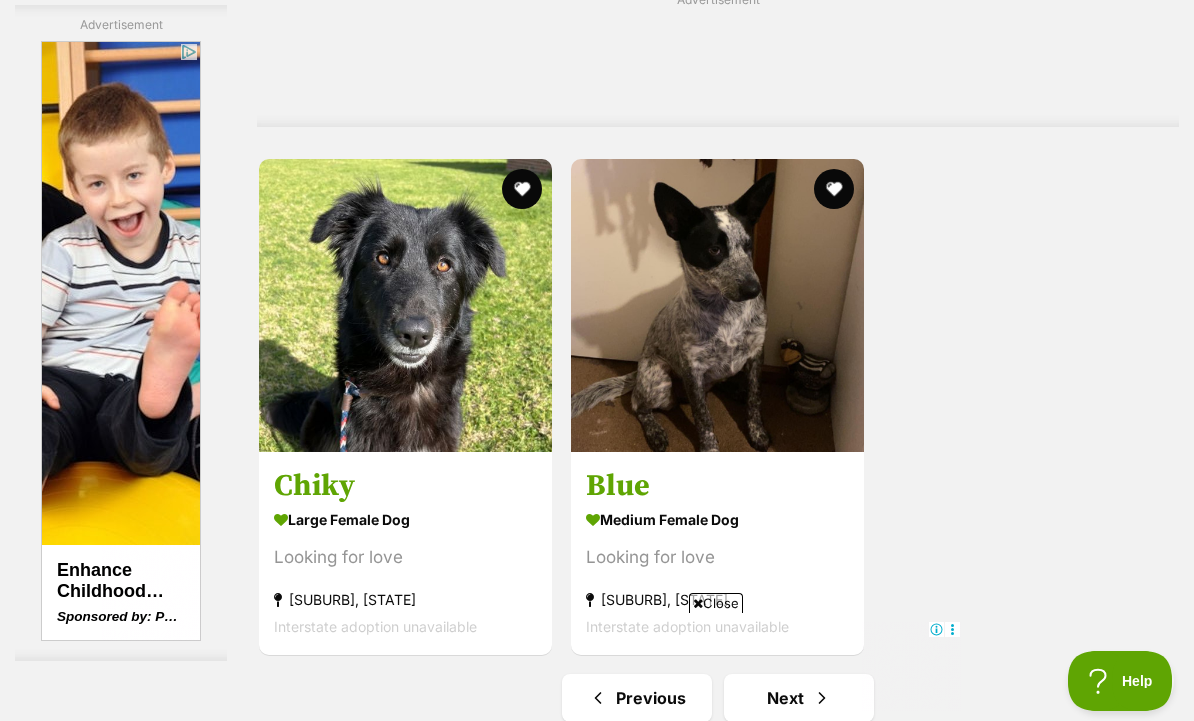 scroll, scrollTop: 4160, scrollLeft: 0, axis: vertical 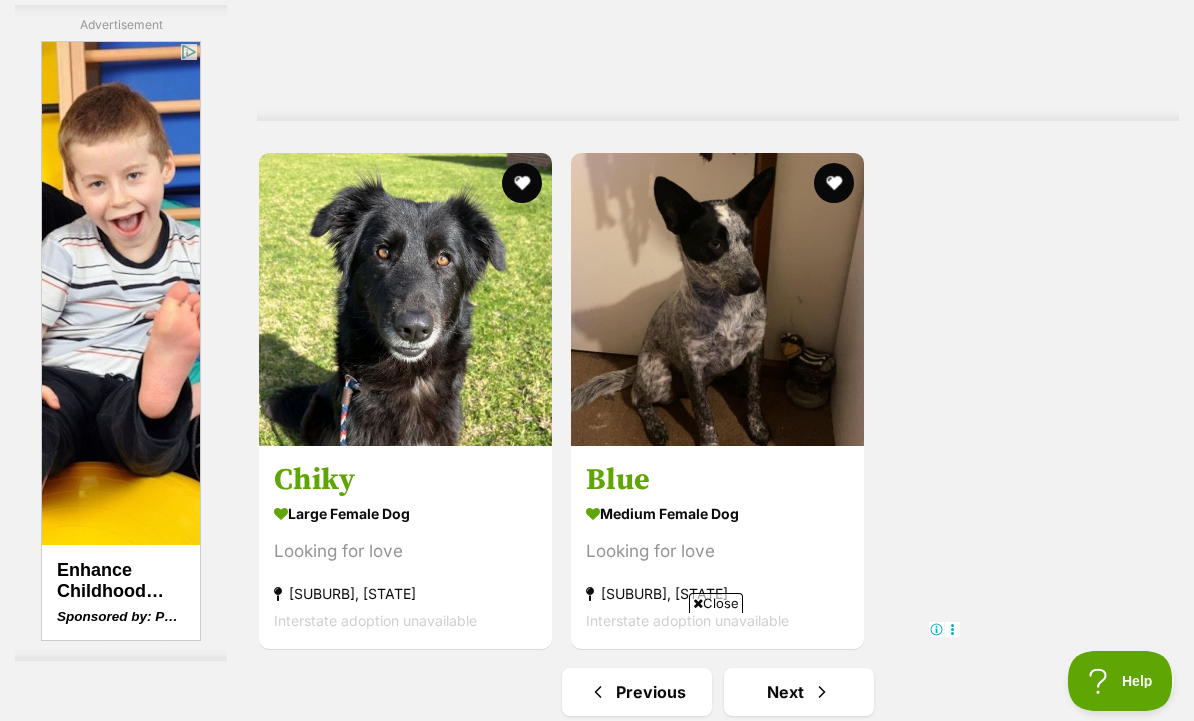 click on "large female Dog" at bounding box center (405, 512) 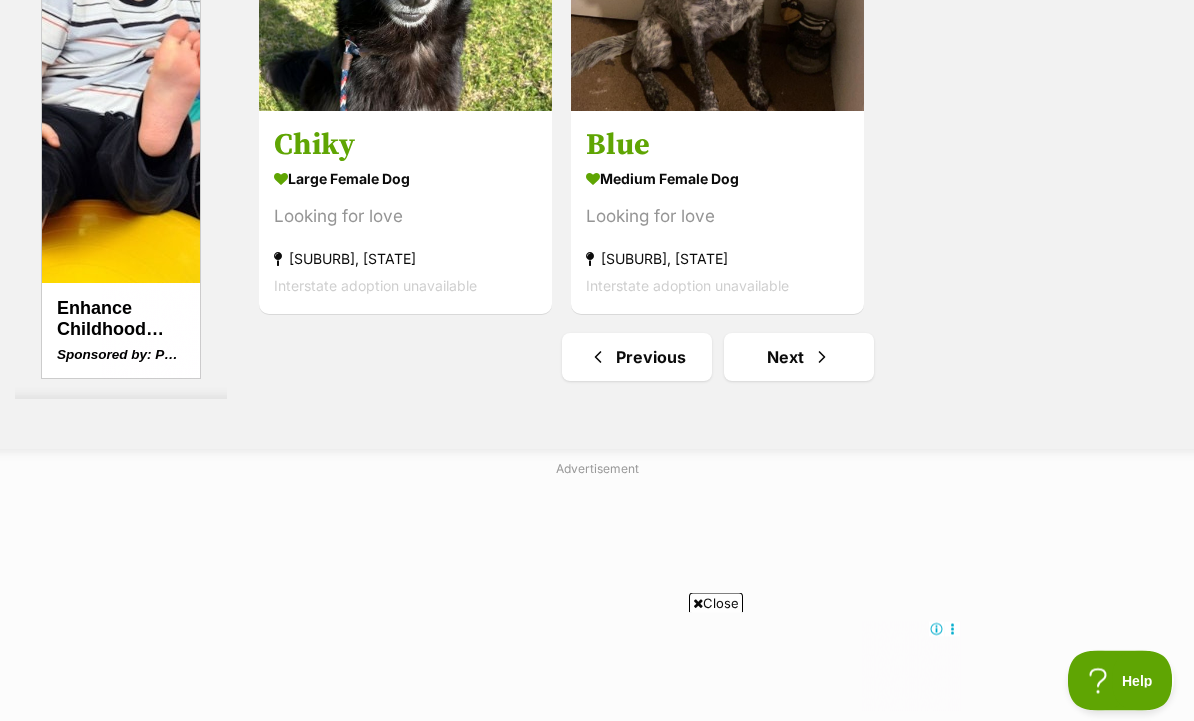 scroll, scrollTop: 4495, scrollLeft: 0, axis: vertical 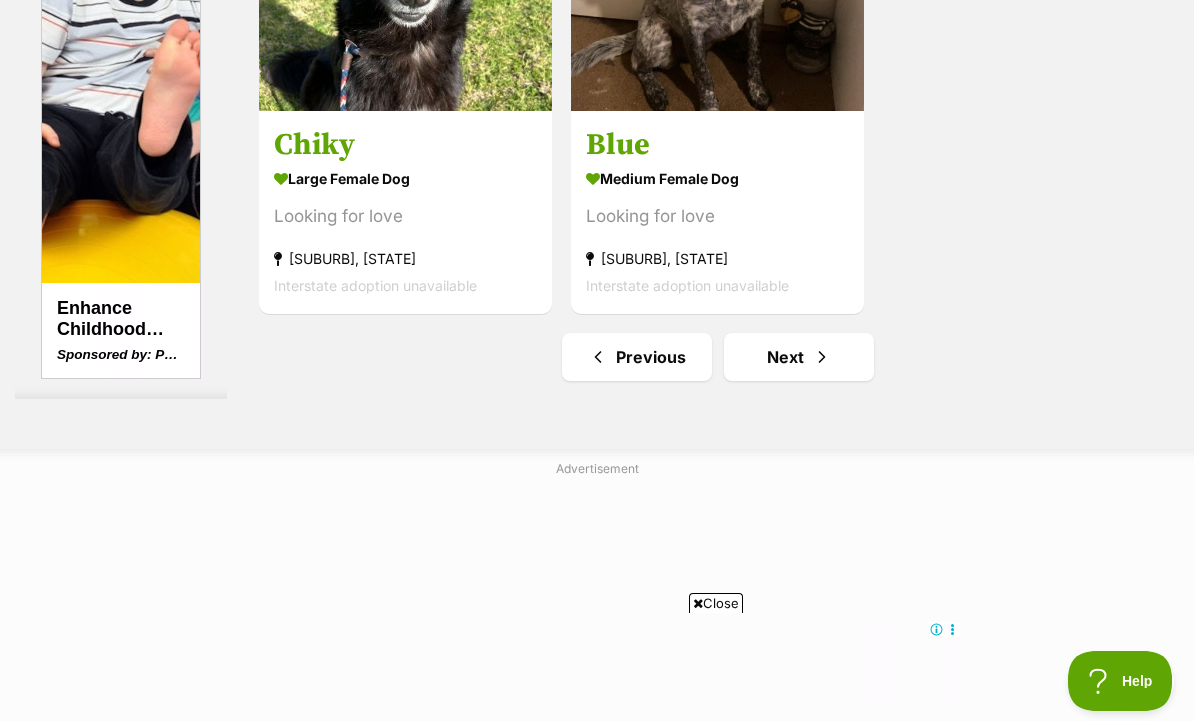 click on "Next" at bounding box center [799, 357] 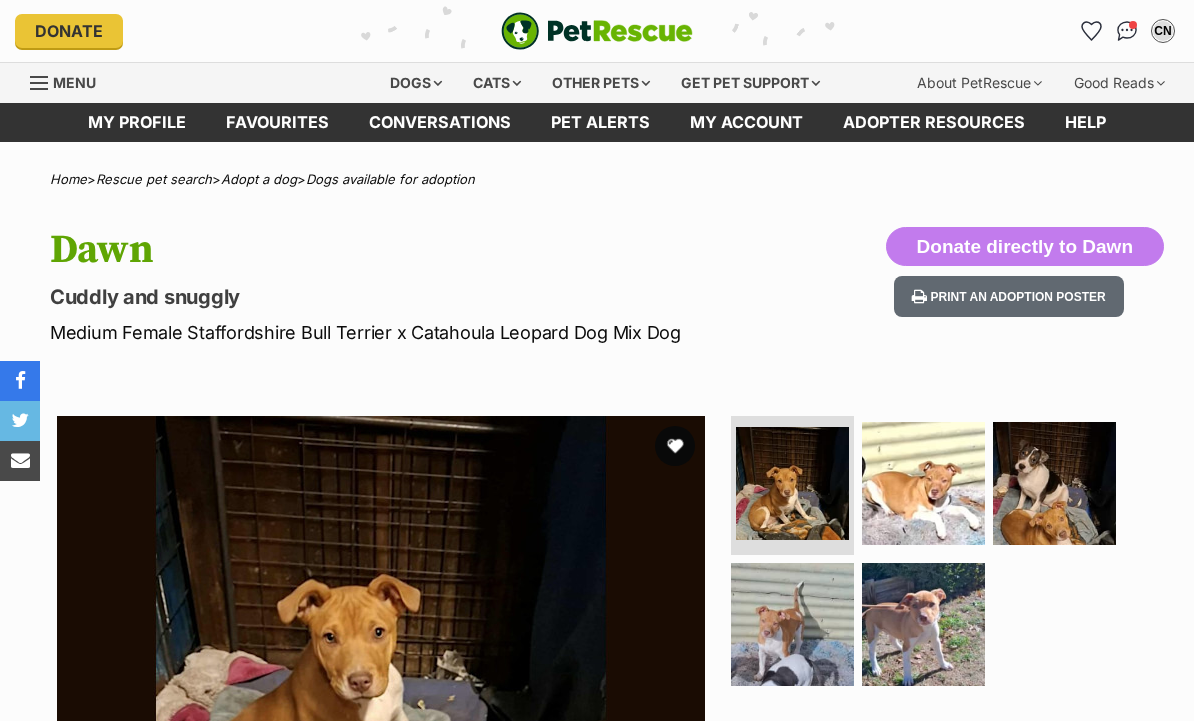 scroll, scrollTop: 0, scrollLeft: 0, axis: both 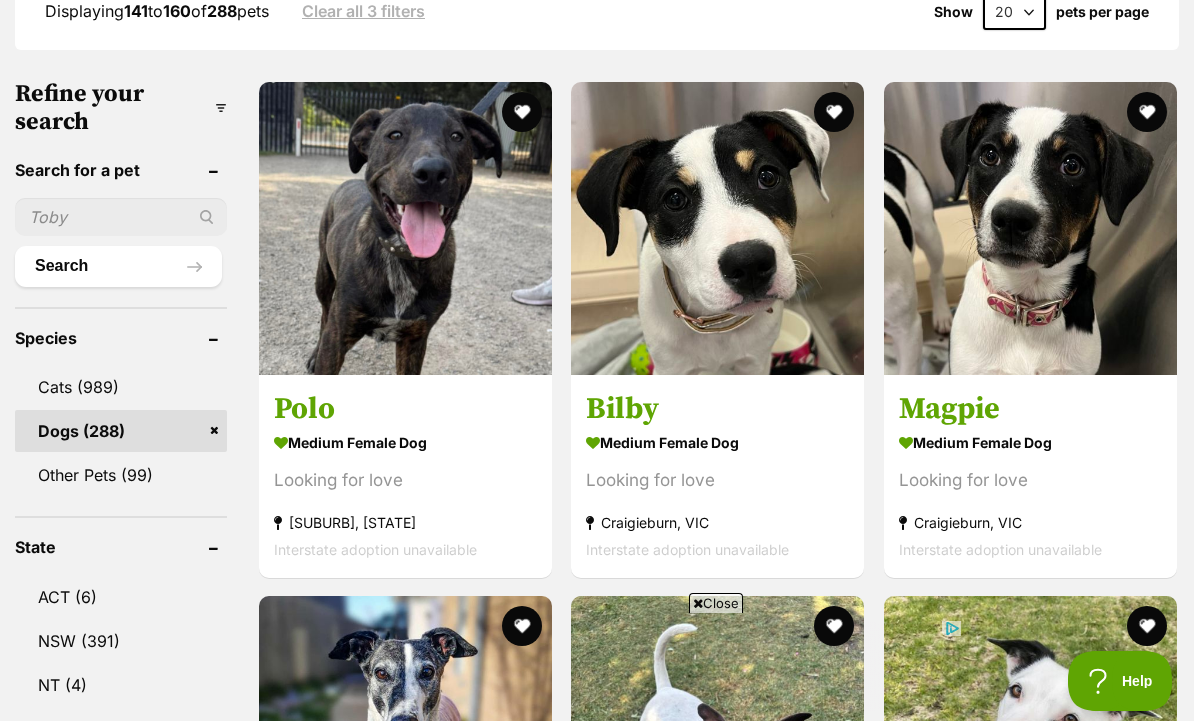 click on "medium female Dog
Looking for love
[SUBURB], [STATE]
Interstate adoption unavailable" at bounding box center [717, 494] 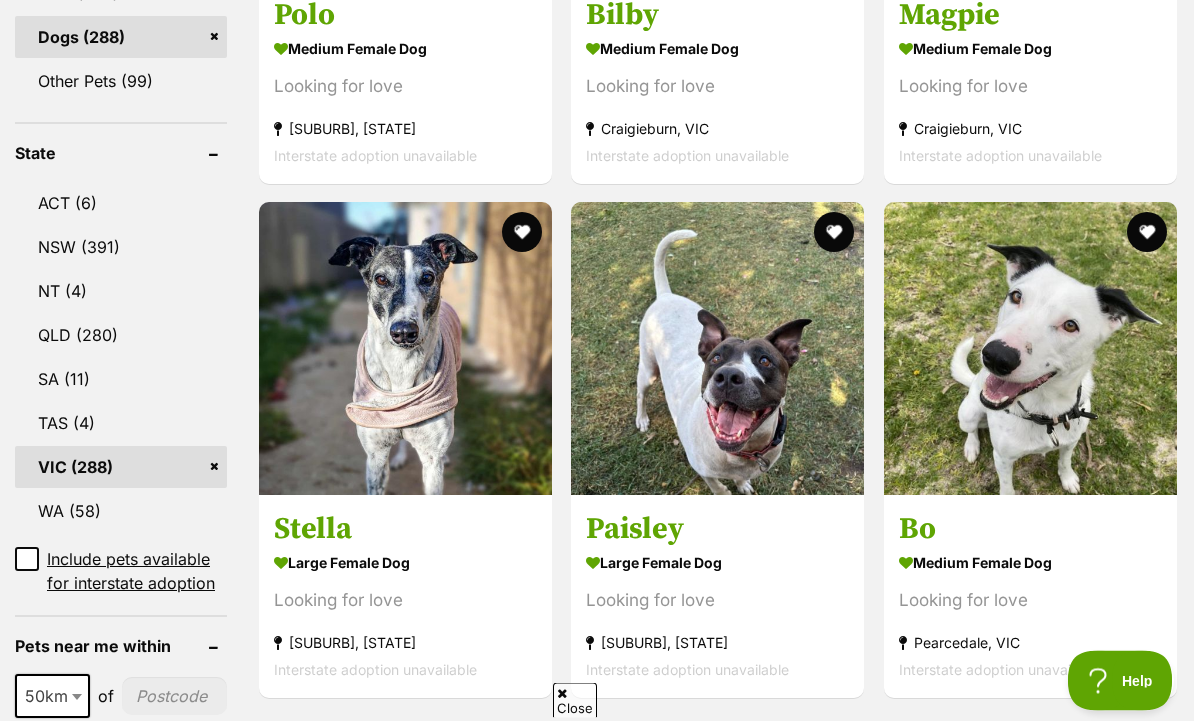 scroll, scrollTop: 0, scrollLeft: 0, axis: both 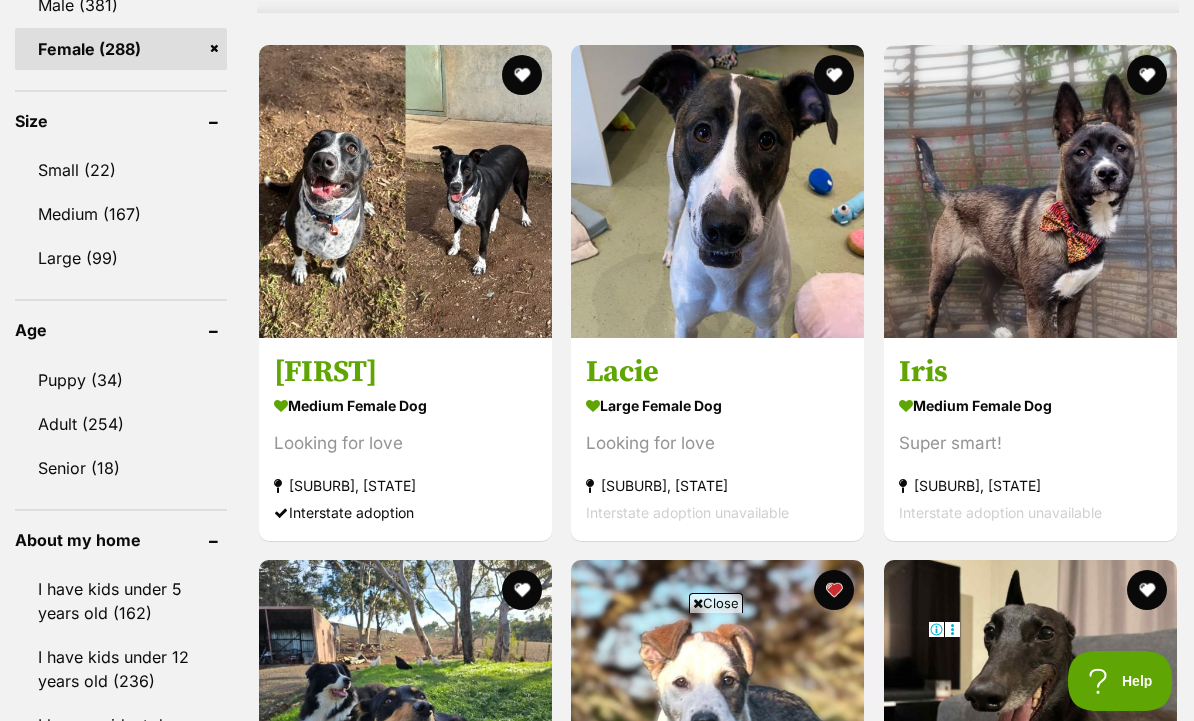 click on "Super smart!" at bounding box center [1030, 443] 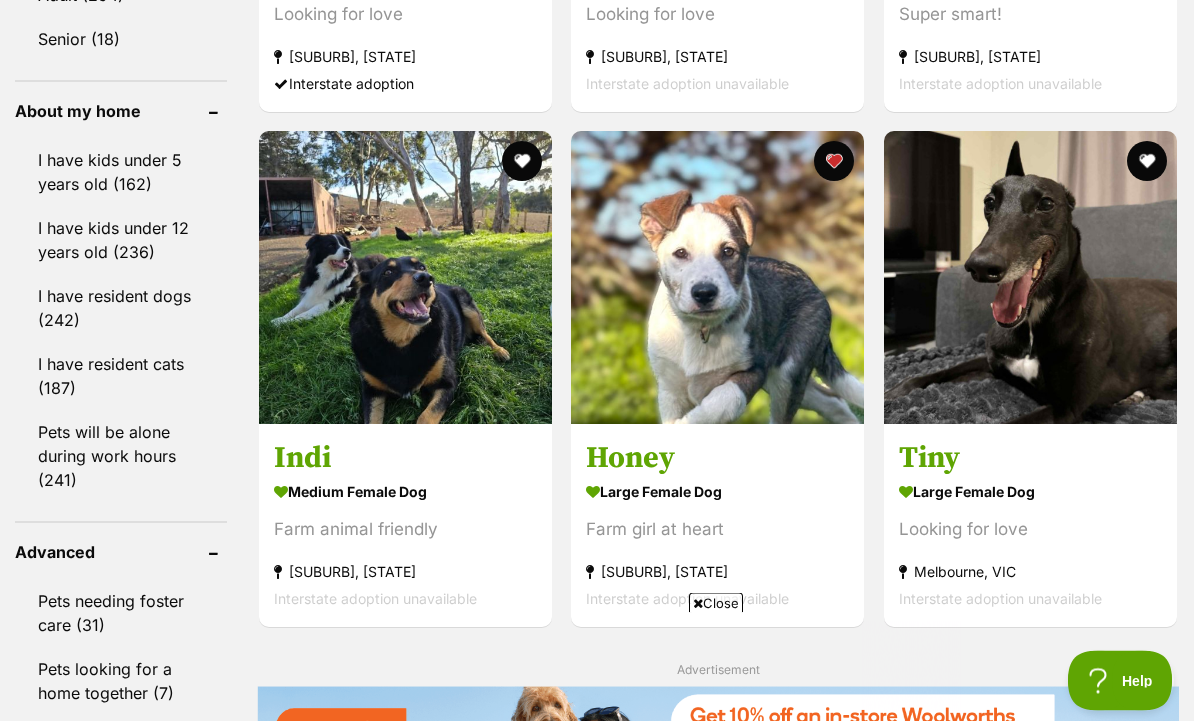 scroll, scrollTop: 2258, scrollLeft: 0, axis: vertical 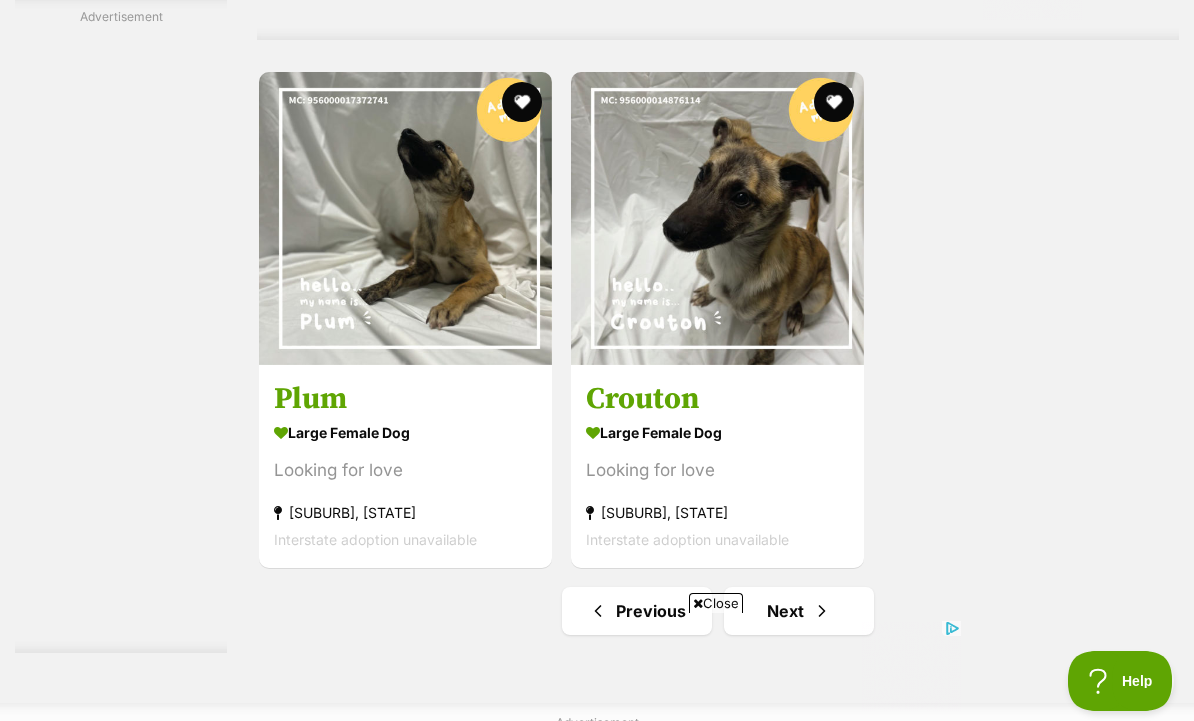 click on "Looking for love" at bounding box center [717, 469] 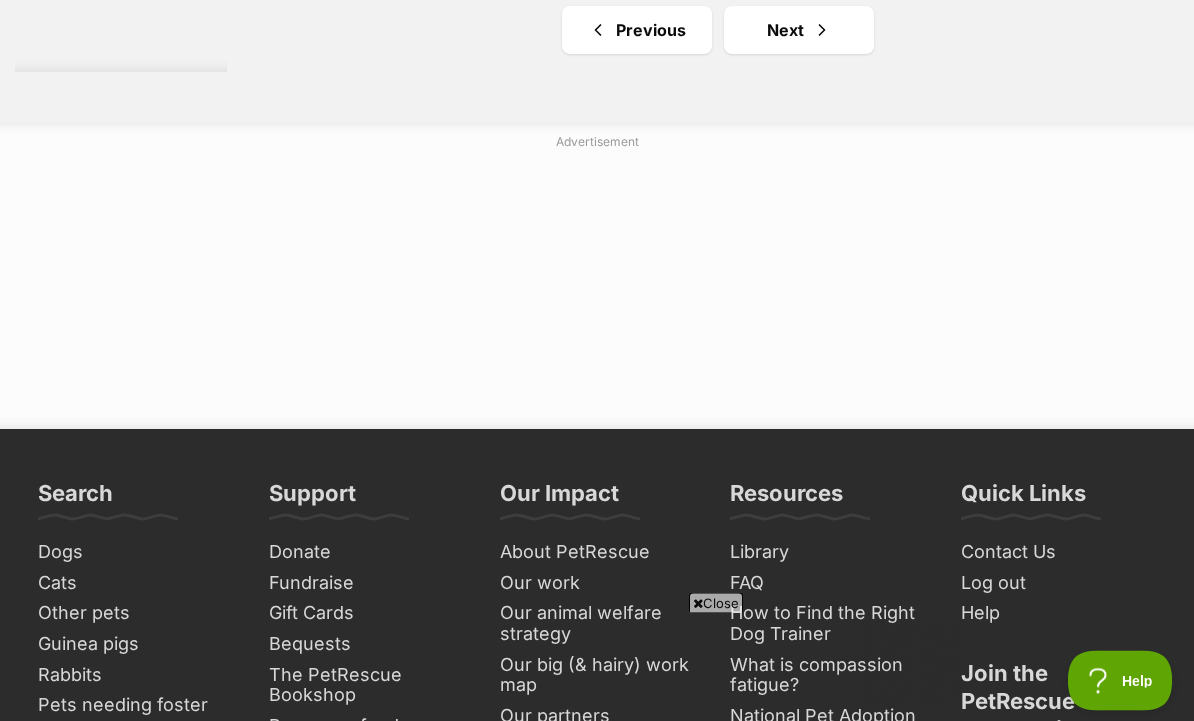 scroll, scrollTop: 4844, scrollLeft: 0, axis: vertical 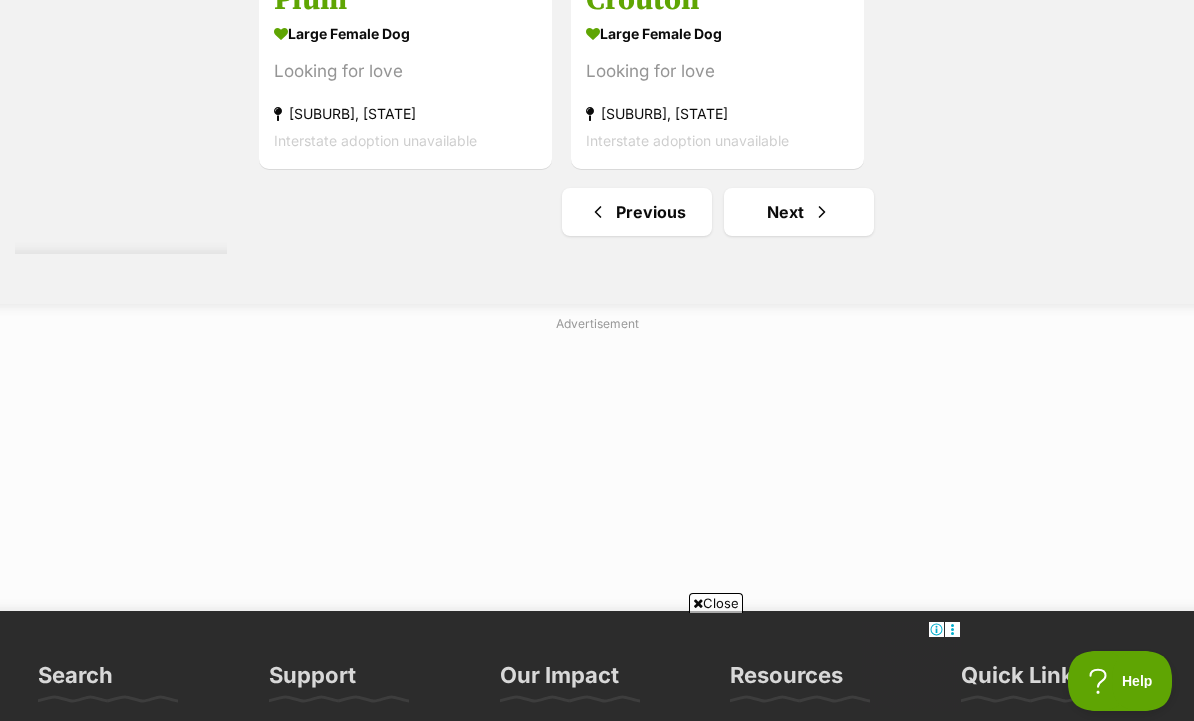 click on "Next" at bounding box center [799, 212] 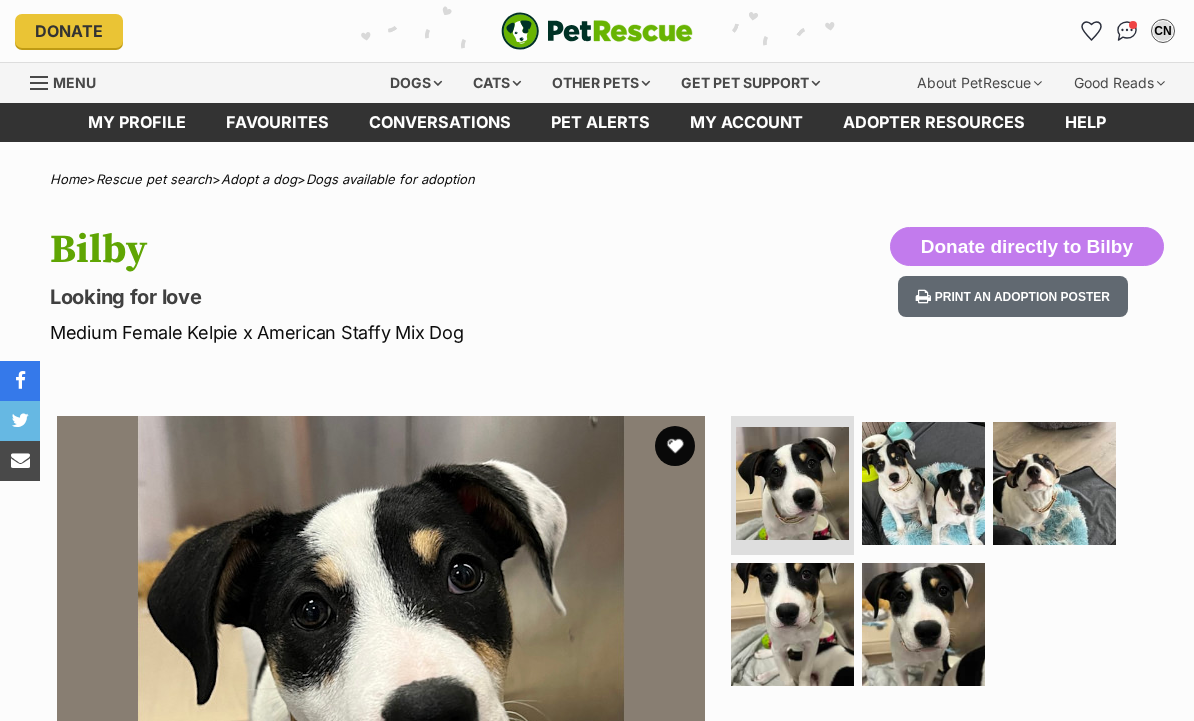 scroll, scrollTop: 0, scrollLeft: 0, axis: both 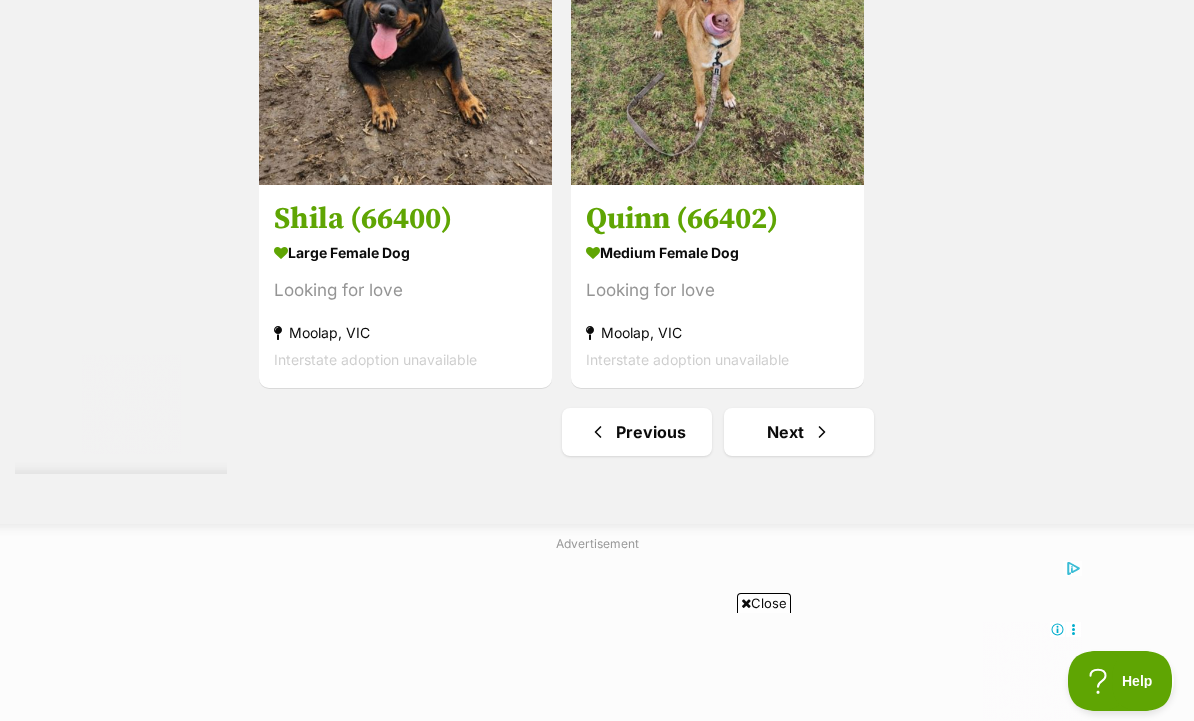 click on "Next" at bounding box center (799, 432) 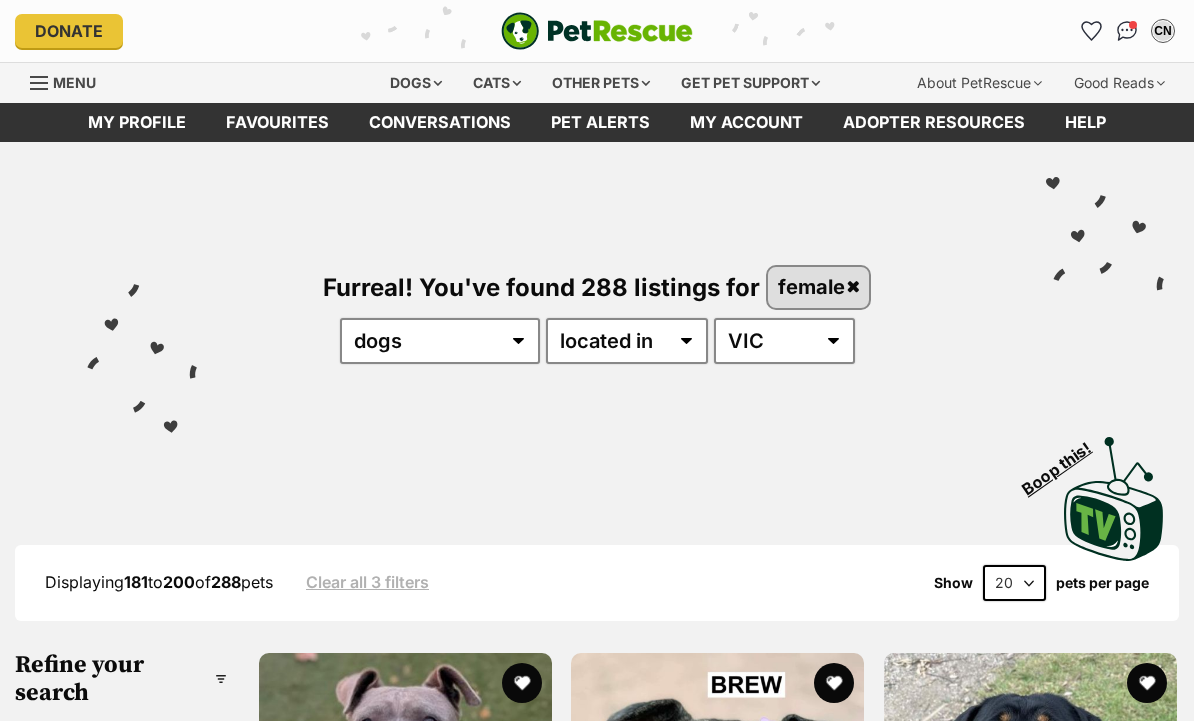 scroll, scrollTop: 0, scrollLeft: 0, axis: both 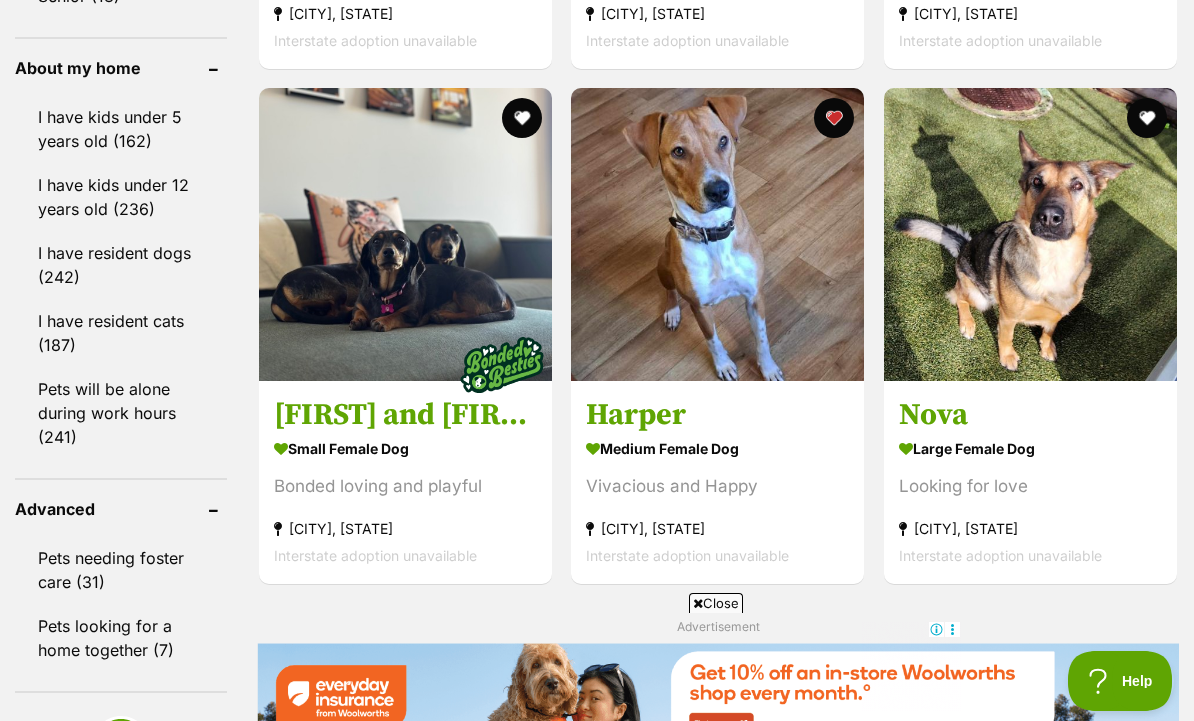 click on "medium female Dog
Vivacious and Happy
Beaufort, VIC
Interstate adoption unavailable" at bounding box center [717, 500] 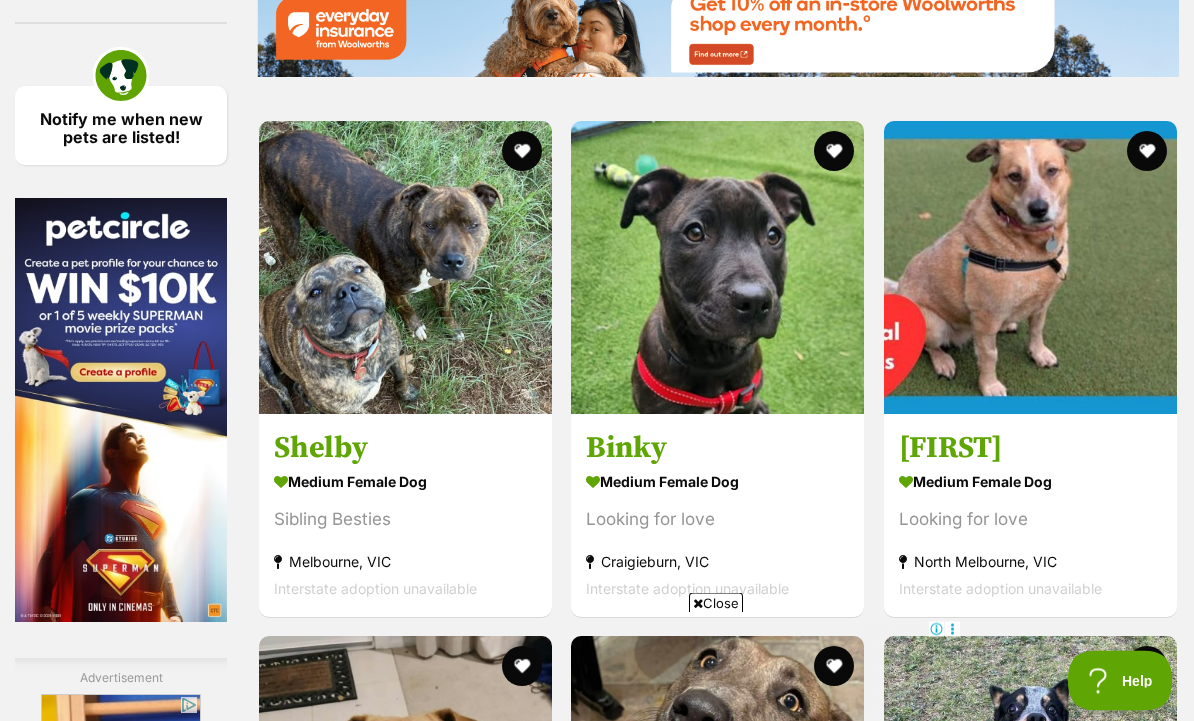 scroll, scrollTop: 0, scrollLeft: 0, axis: both 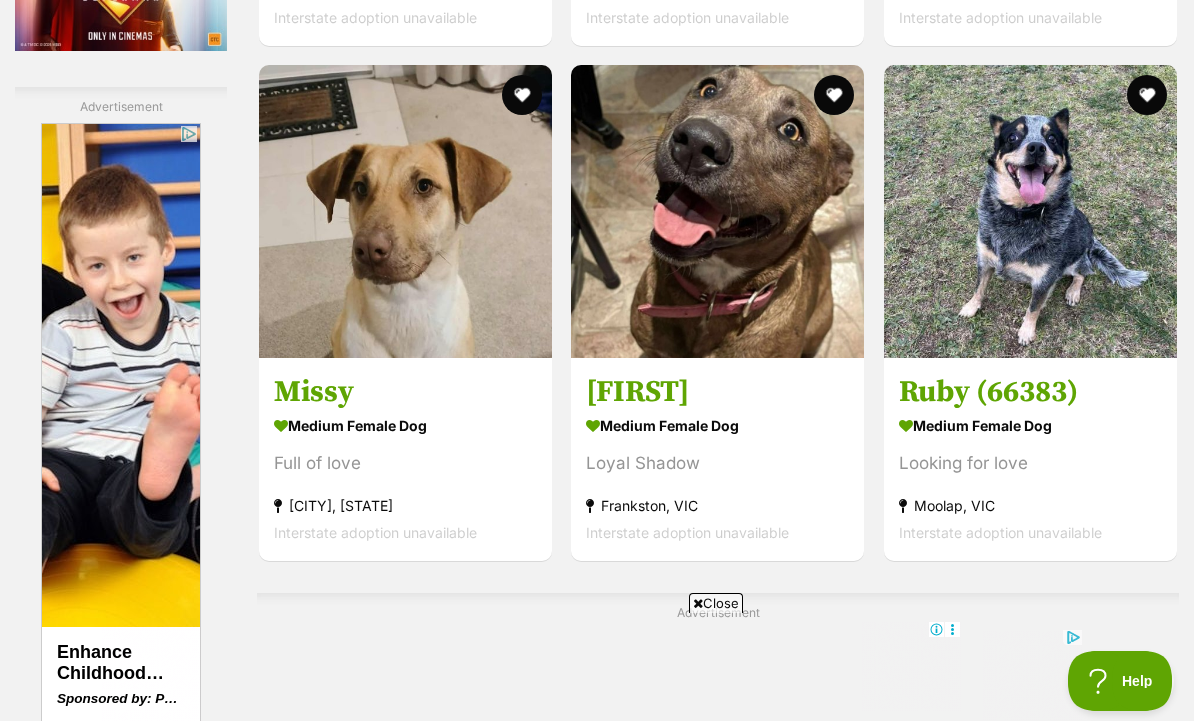 click on "medium female Dog
Full of love
Ararat, VIC
Interstate adoption unavailable" at bounding box center (405, 478) 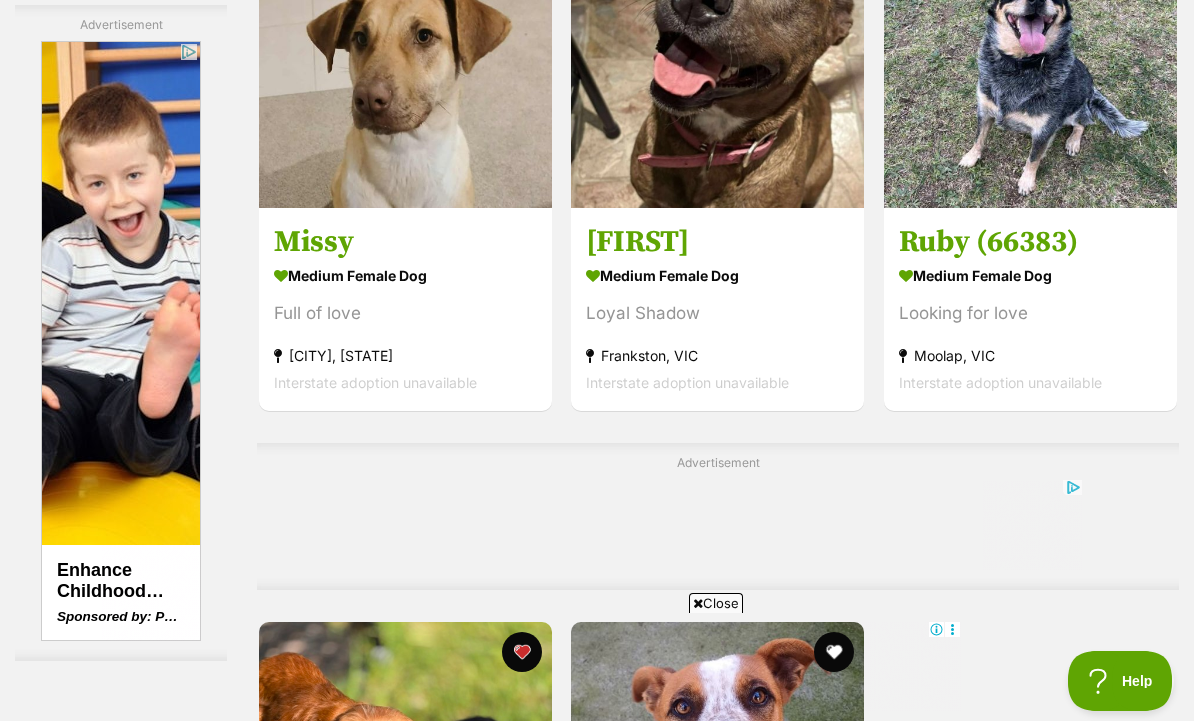 scroll, scrollTop: 3544, scrollLeft: 0, axis: vertical 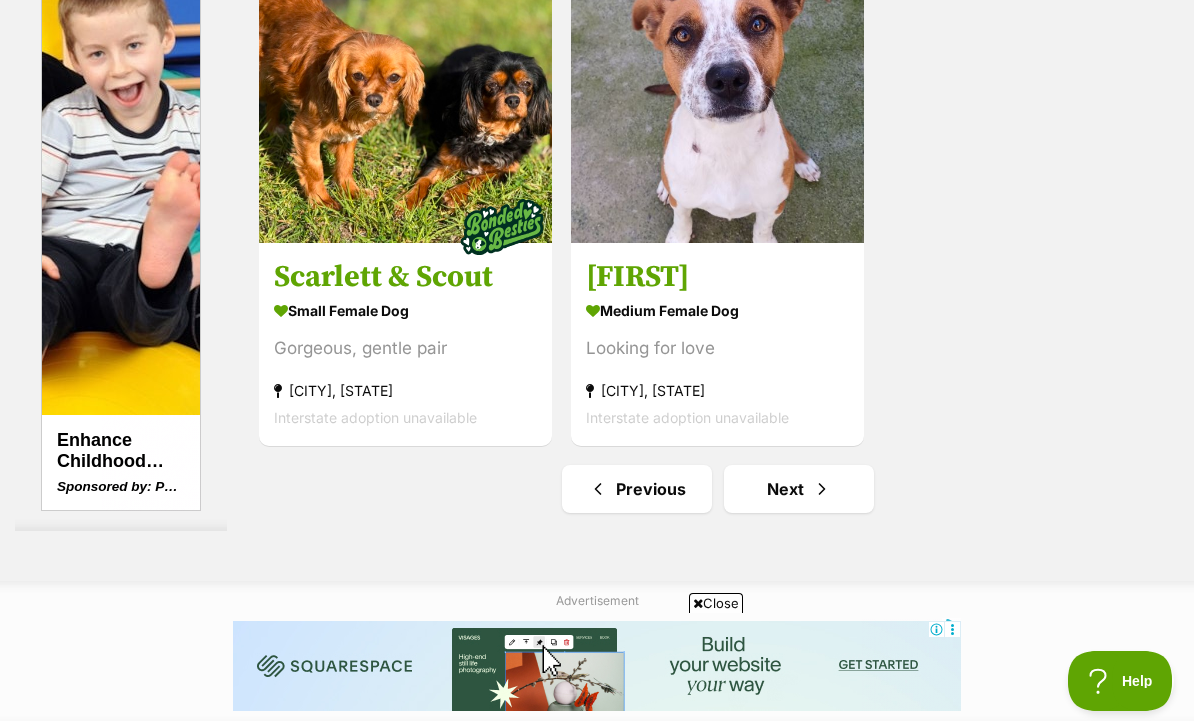 click on "Next" at bounding box center [799, 489] 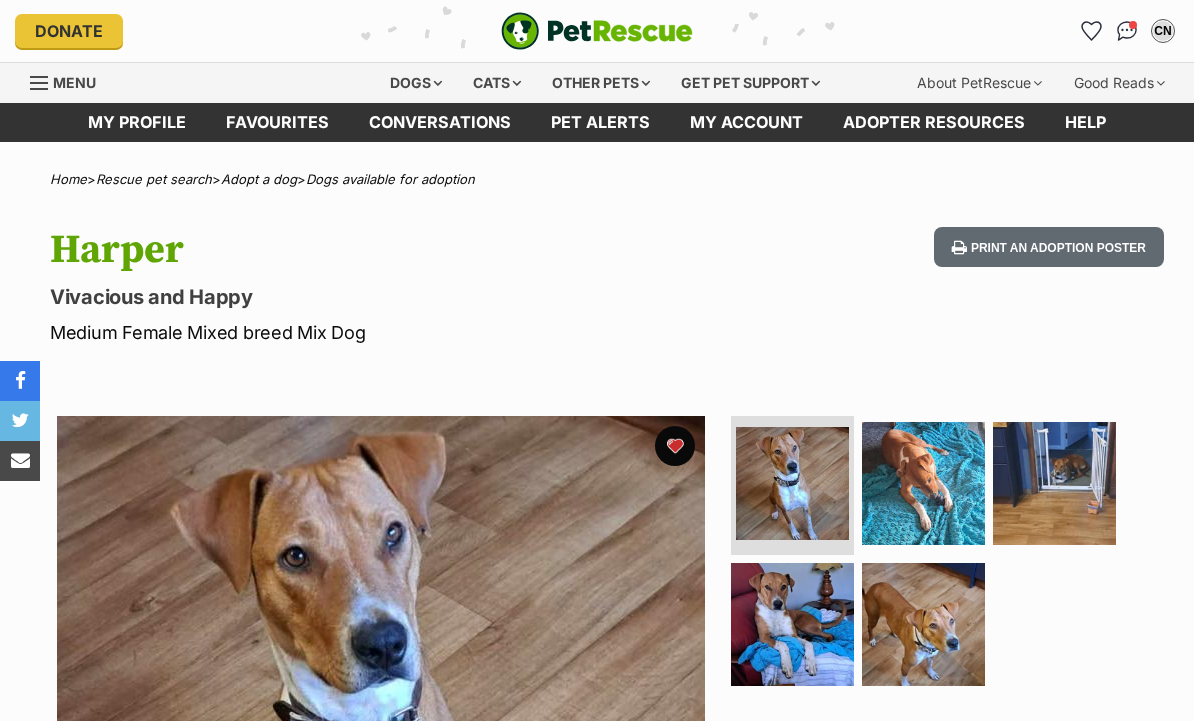 scroll, scrollTop: 0, scrollLeft: 0, axis: both 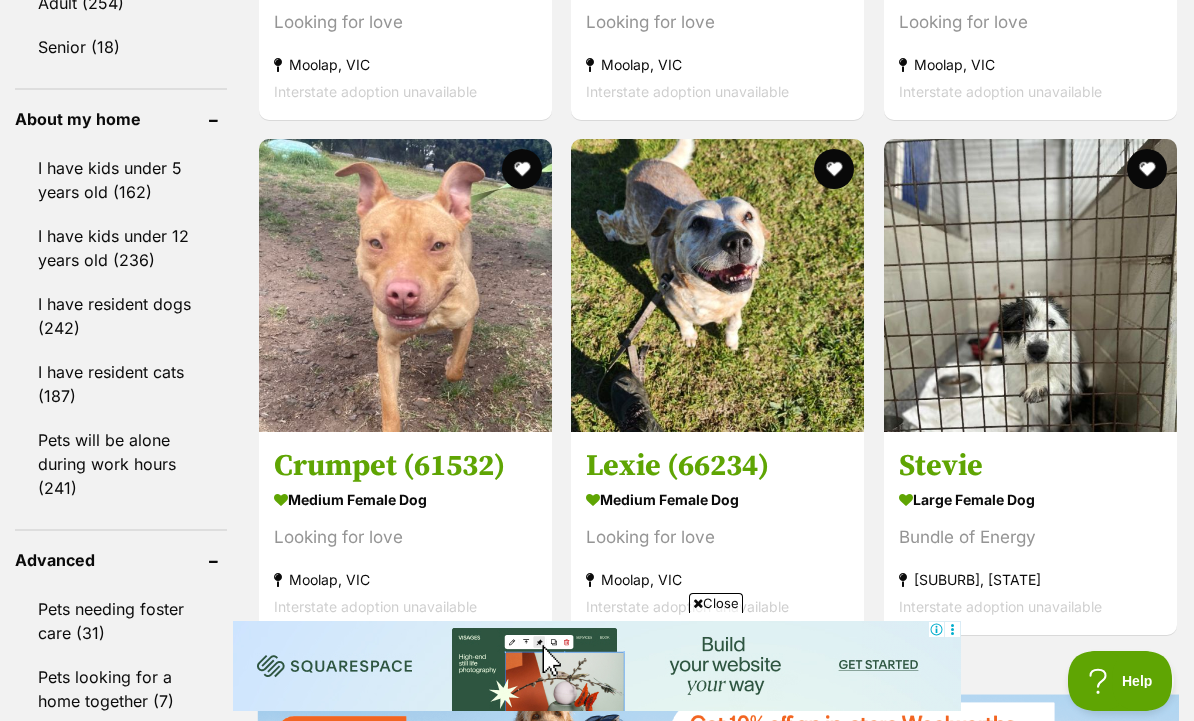 click on "Bundle of Energy" at bounding box center (1030, 536) 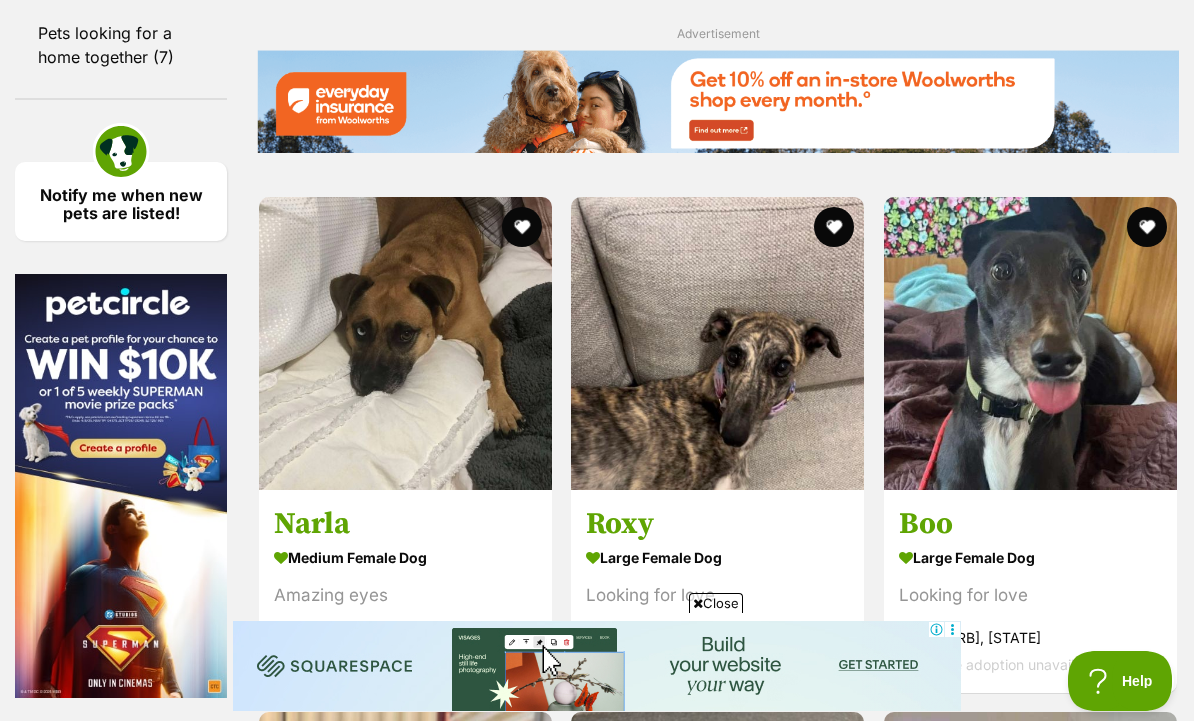 scroll, scrollTop: 0, scrollLeft: 0, axis: both 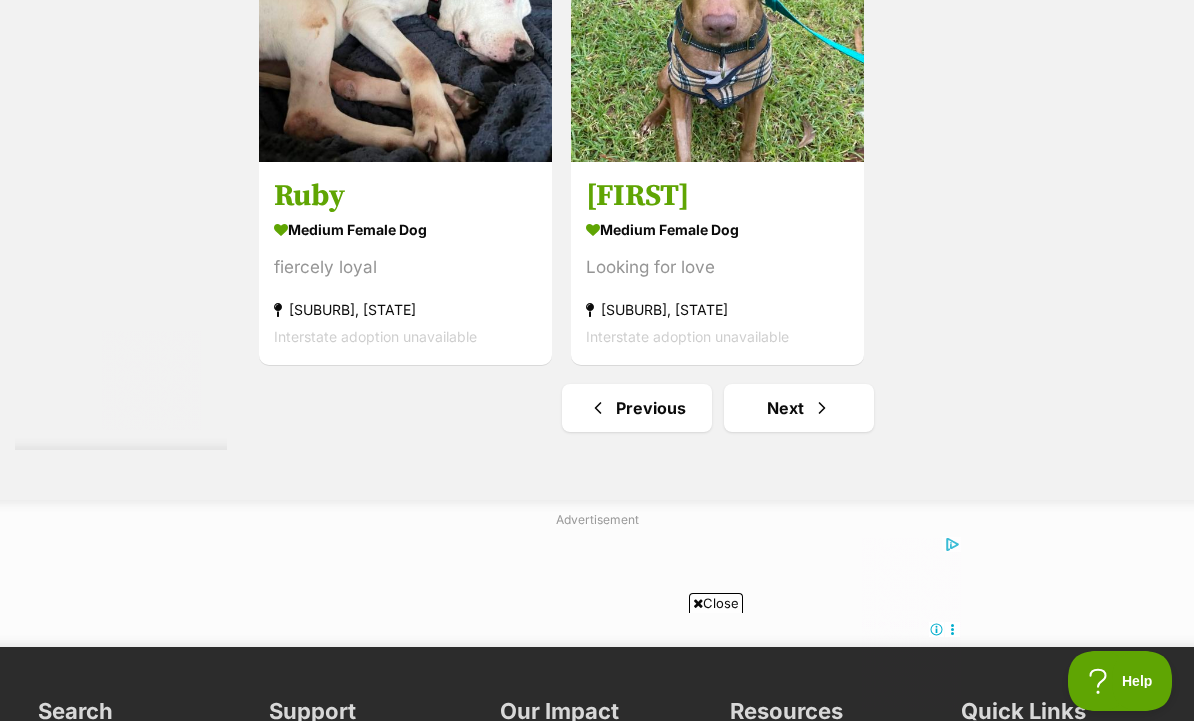 click on "Next" at bounding box center [799, 408] 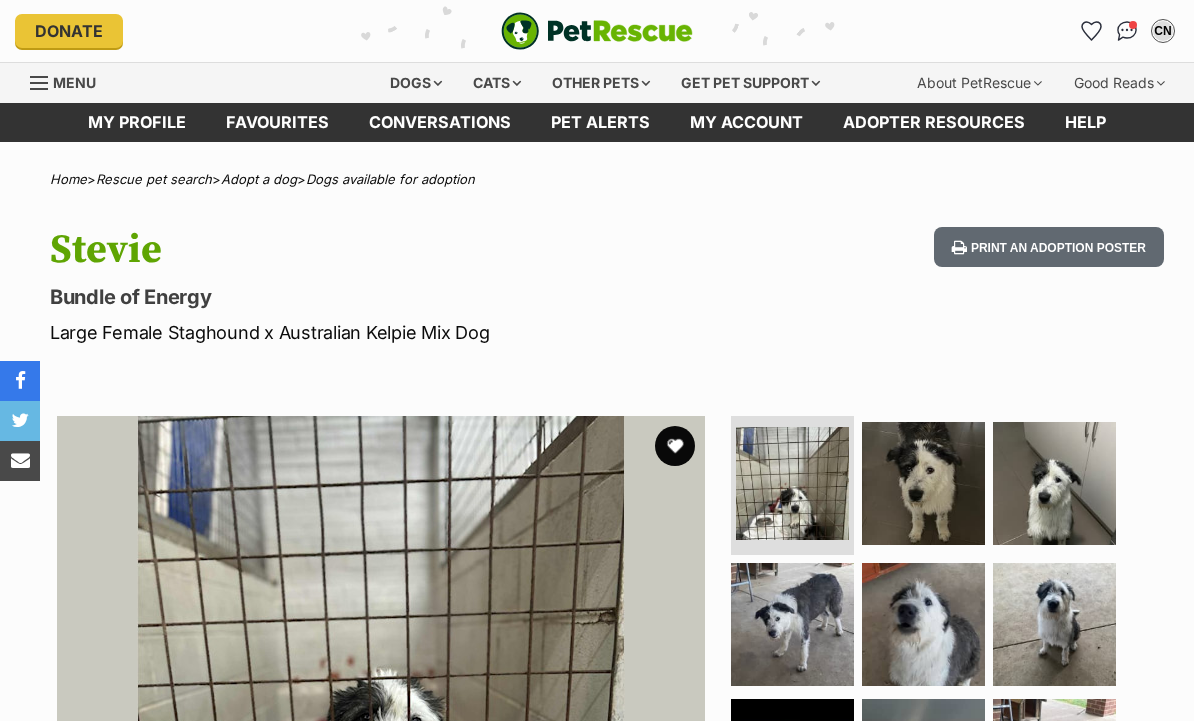 scroll, scrollTop: 0, scrollLeft: 0, axis: both 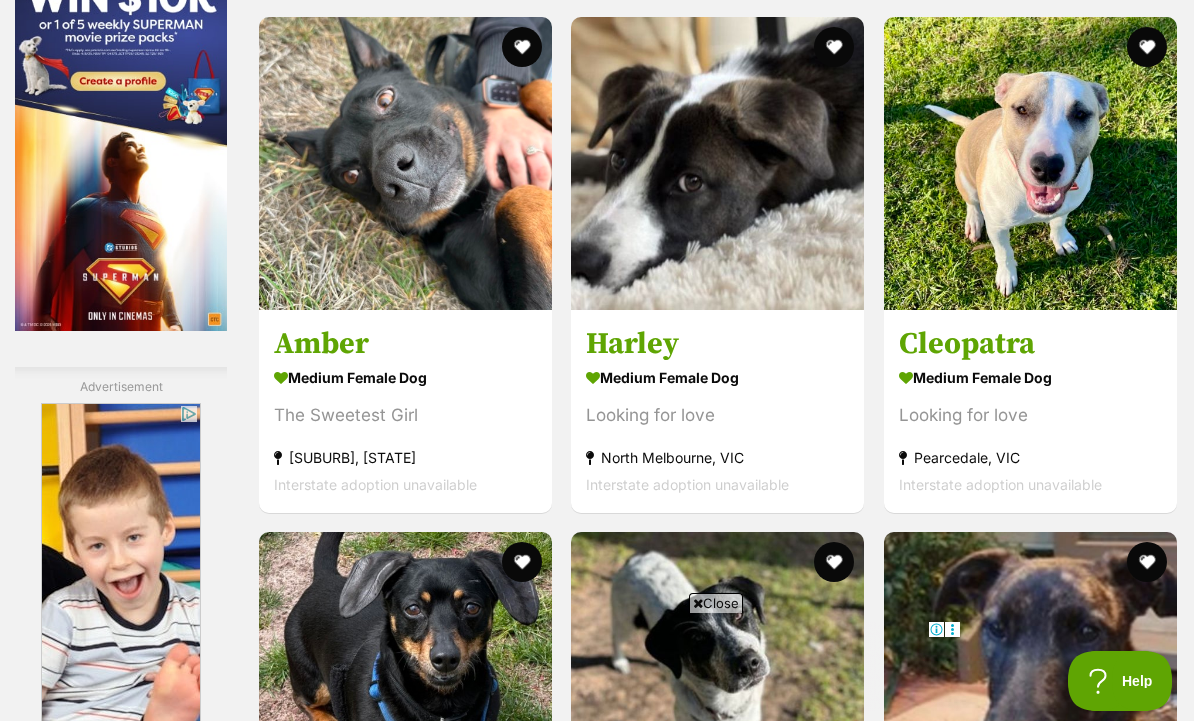 click on "Looking for love" at bounding box center (717, 415) 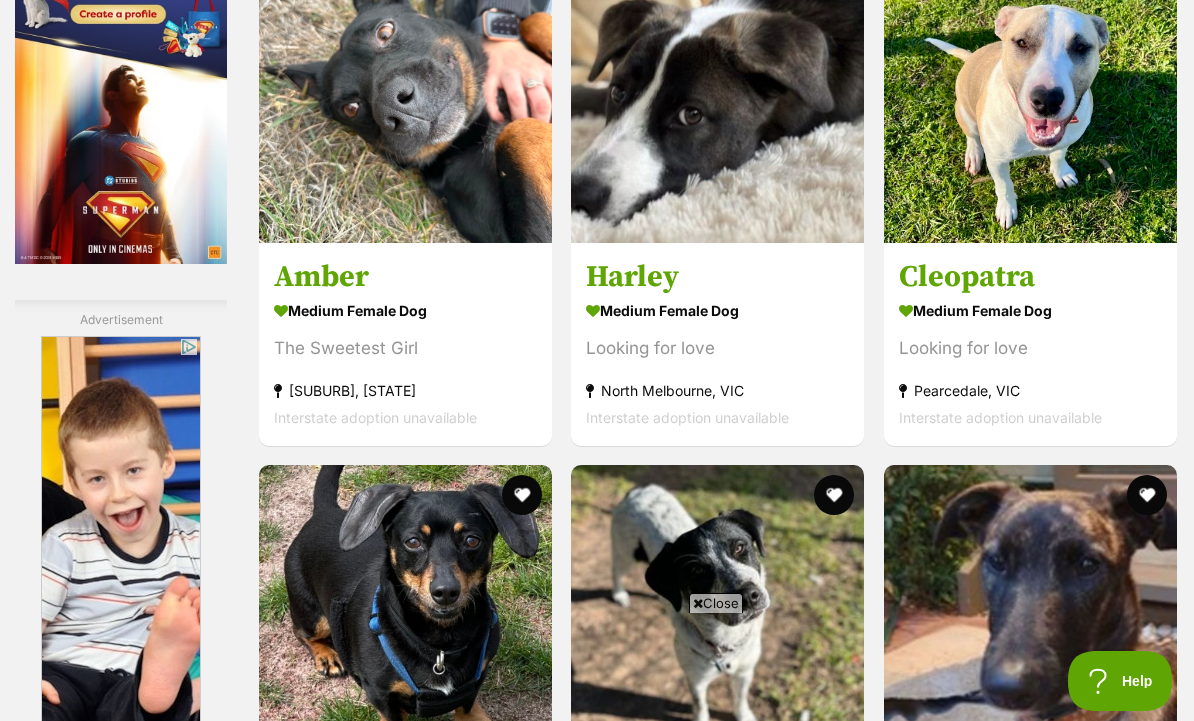 scroll, scrollTop: 0, scrollLeft: 0, axis: both 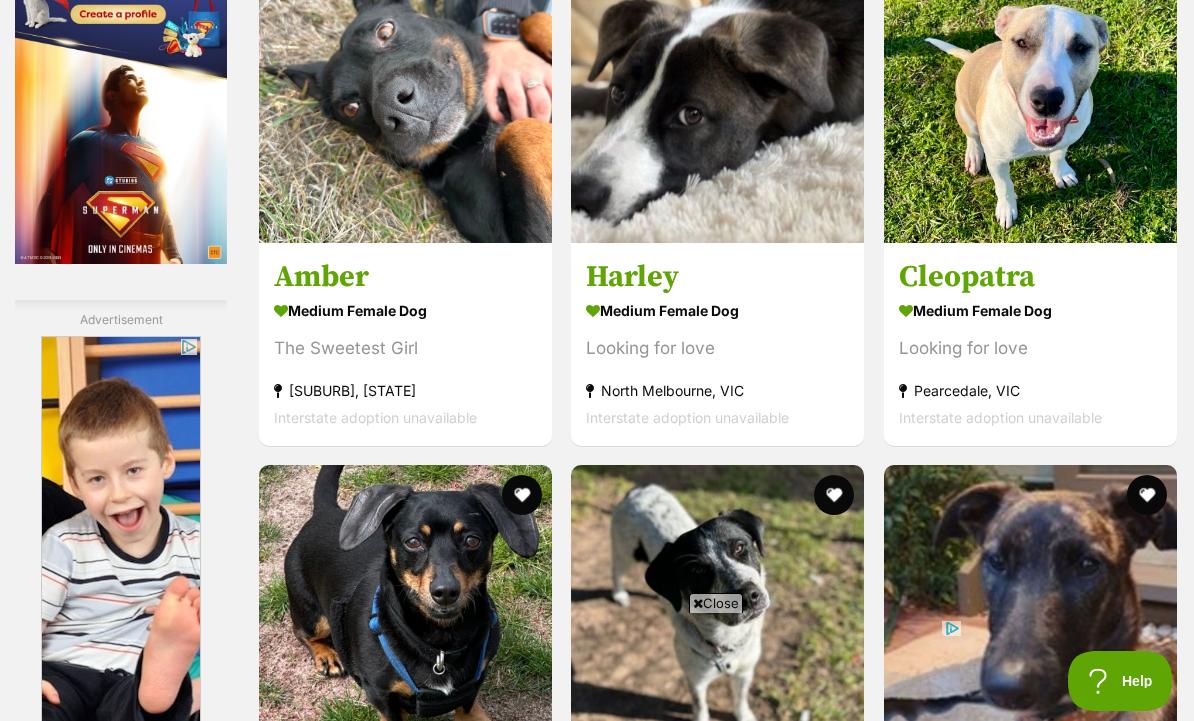 click at bounding box center [835, -20] 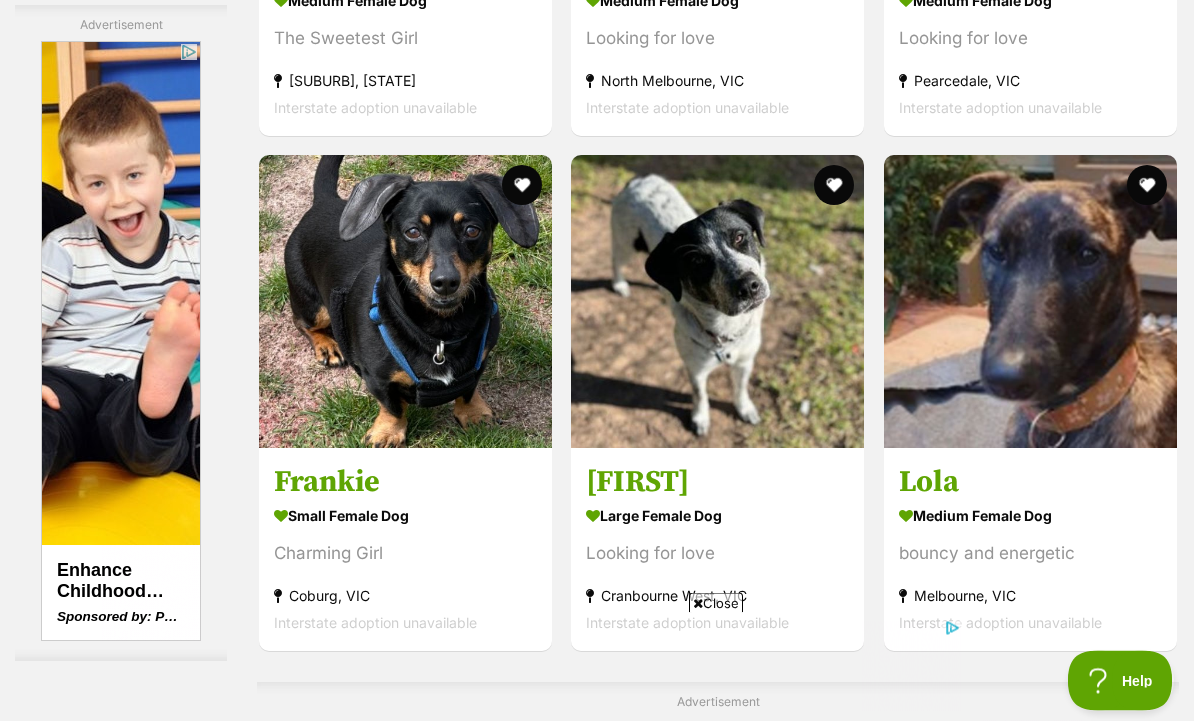 scroll, scrollTop: 0, scrollLeft: 0, axis: both 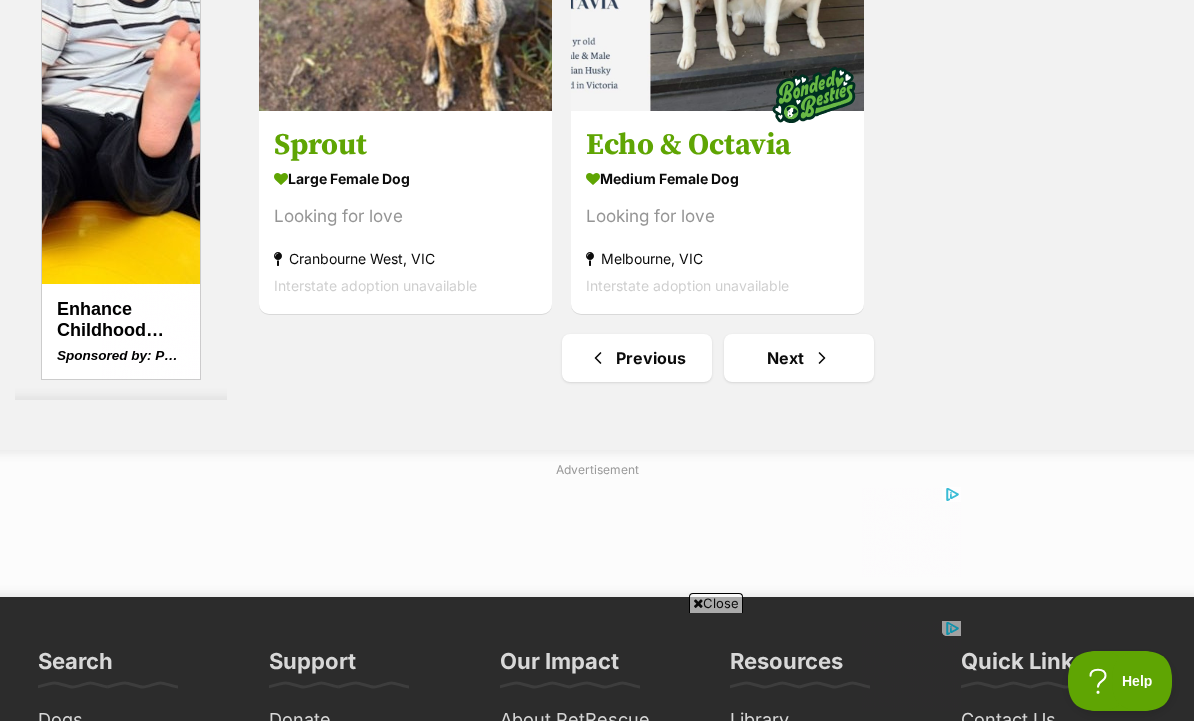 click on "Next" at bounding box center (799, 358) 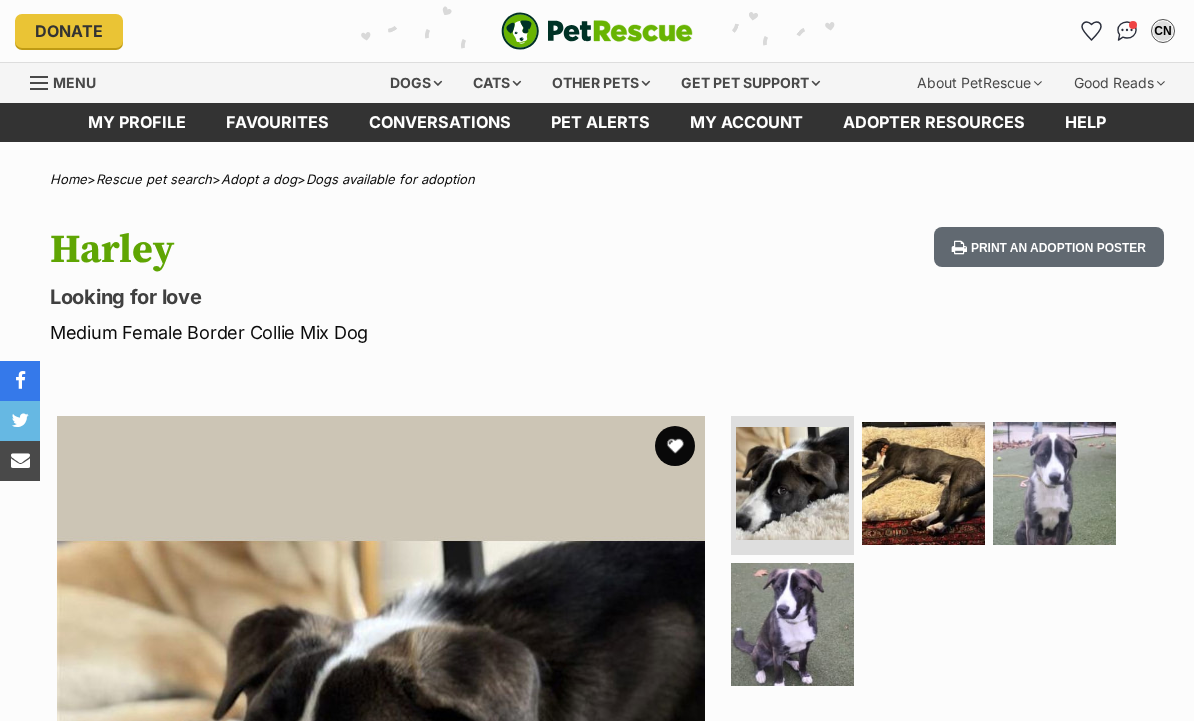scroll, scrollTop: 0, scrollLeft: 0, axis: both 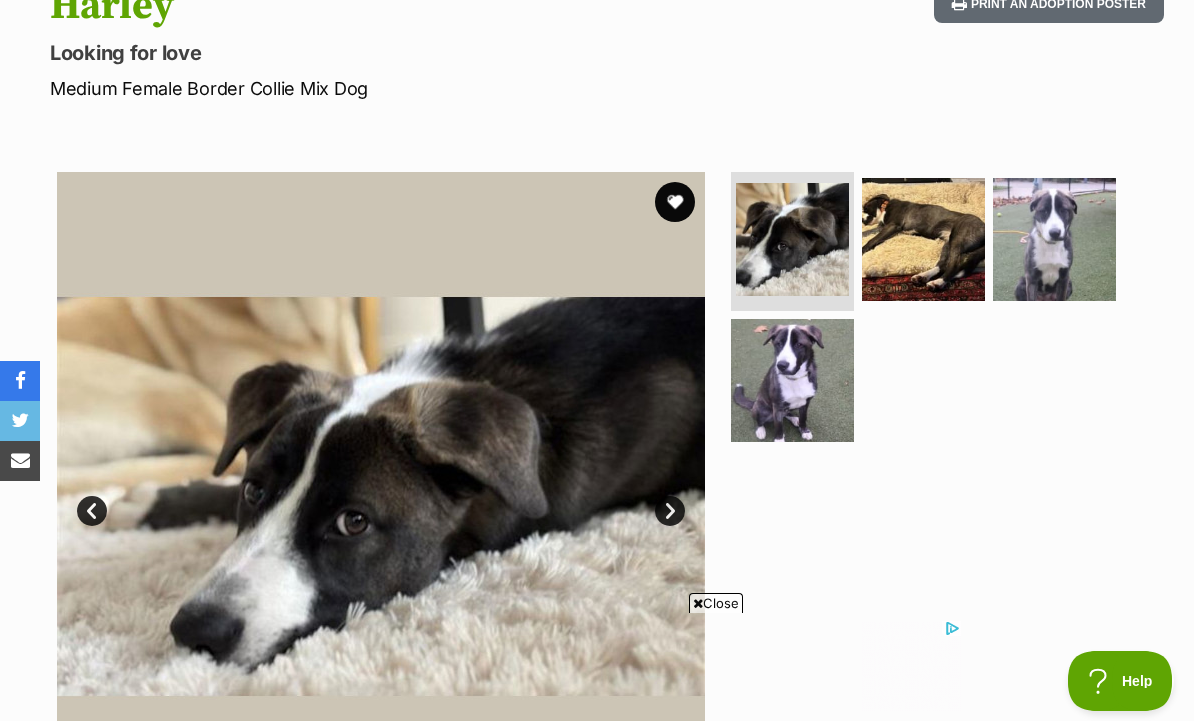 click at bounding box center [923, 239] 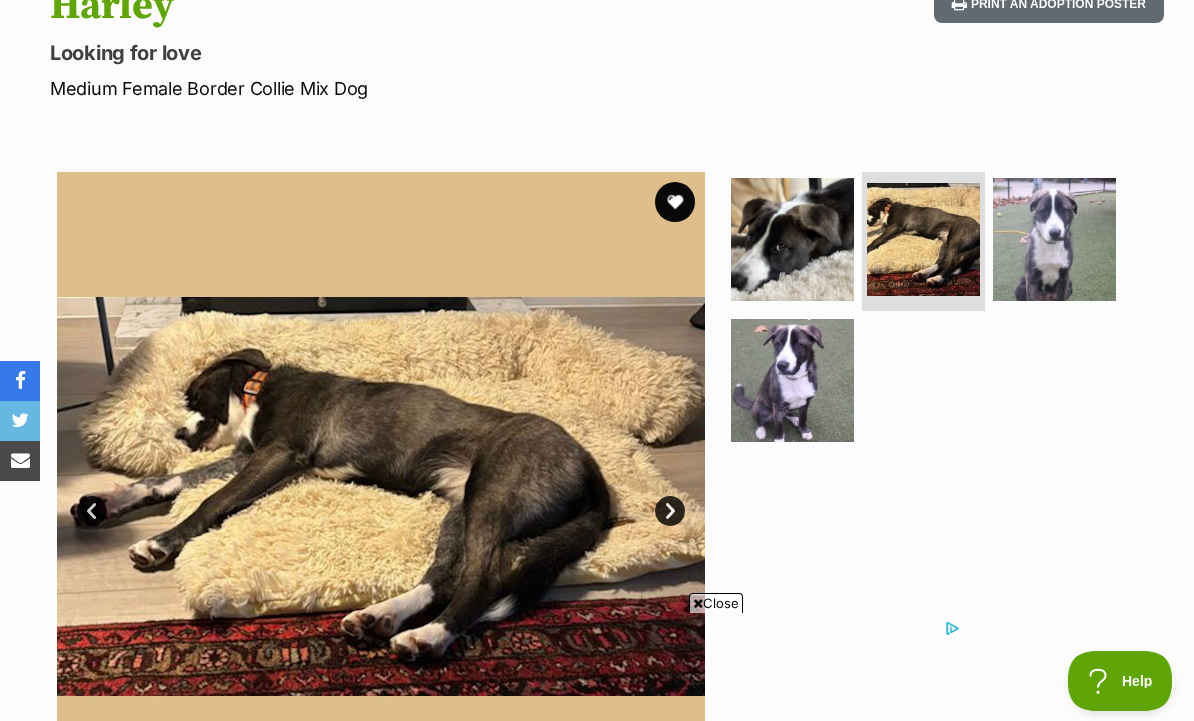 click at bounding box center [1054, 239] 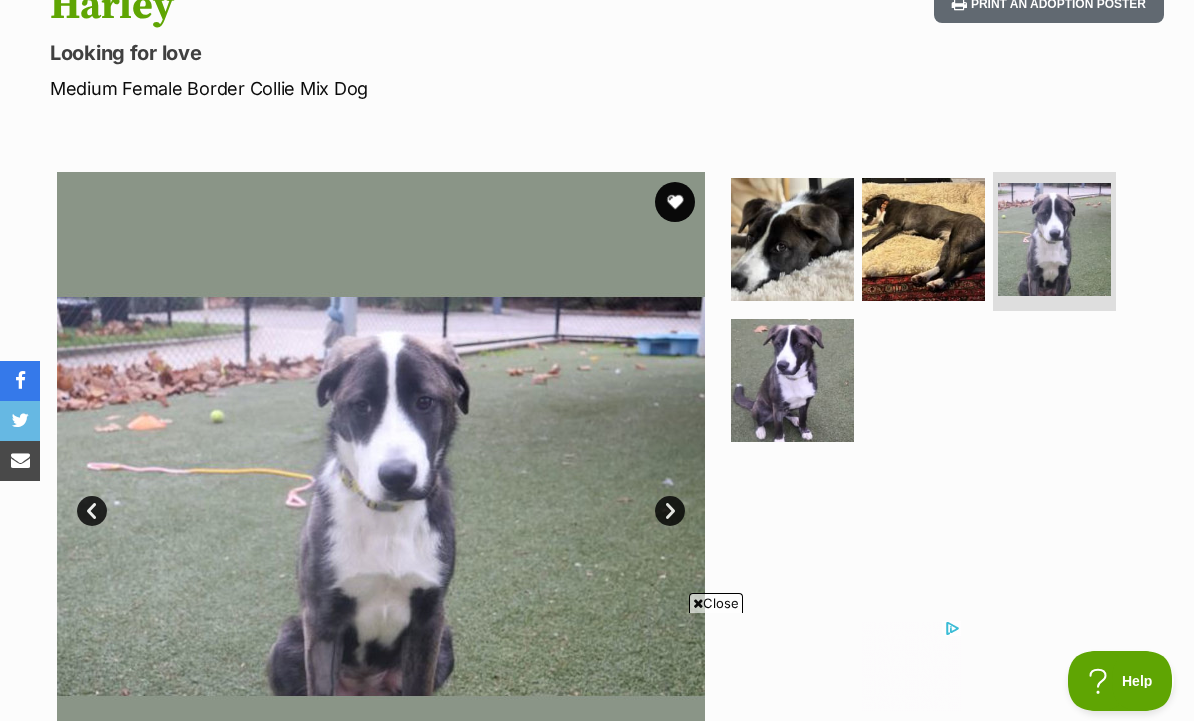 click at bounding box center (792, 380) 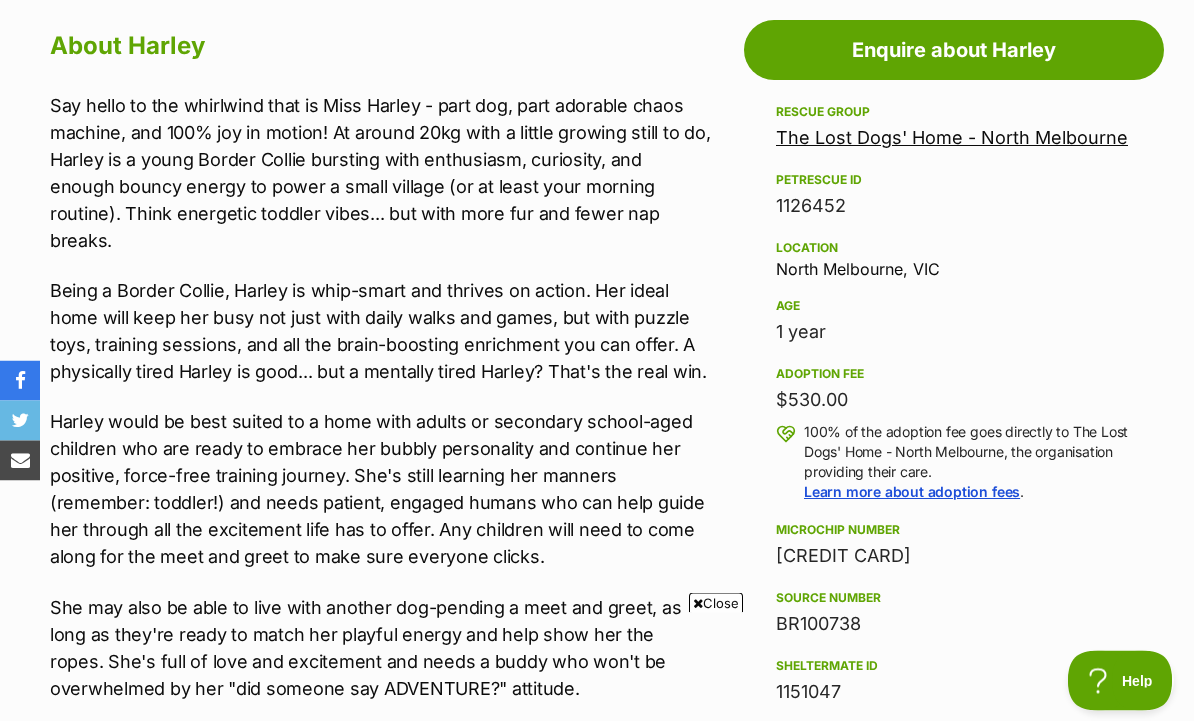 scroll, scrollTop: 1104, scrollLeft: 0, axis: vertical 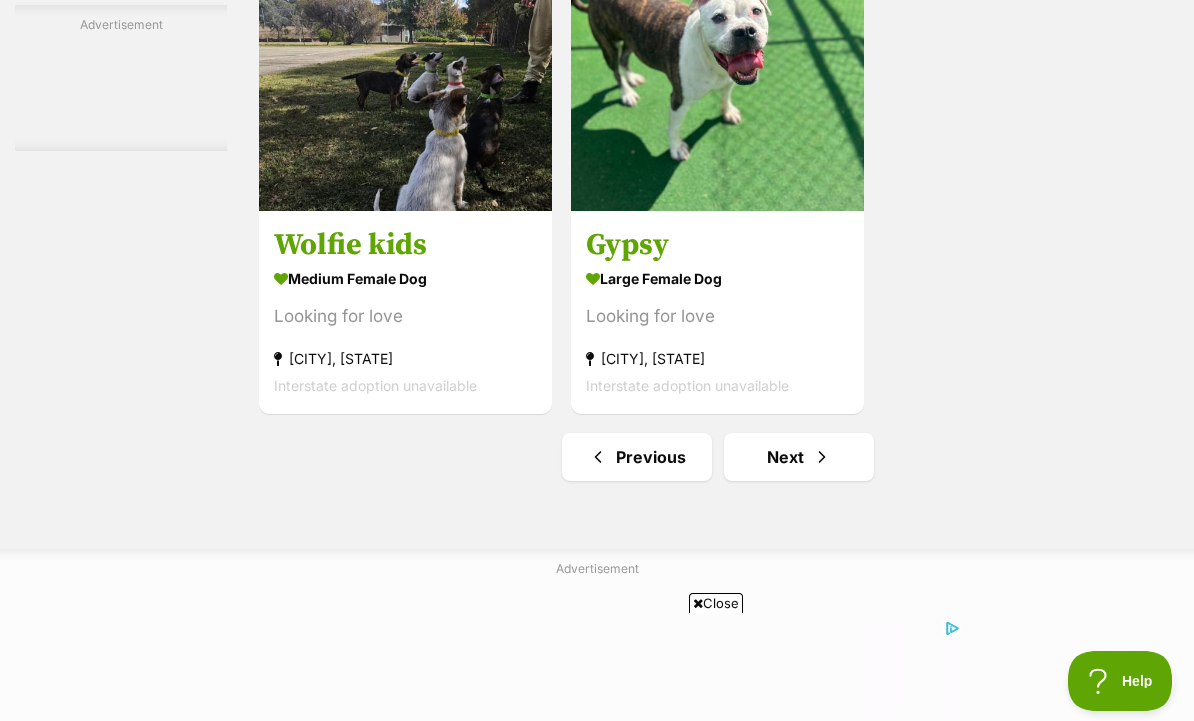 click at bounding box center [822, 457] 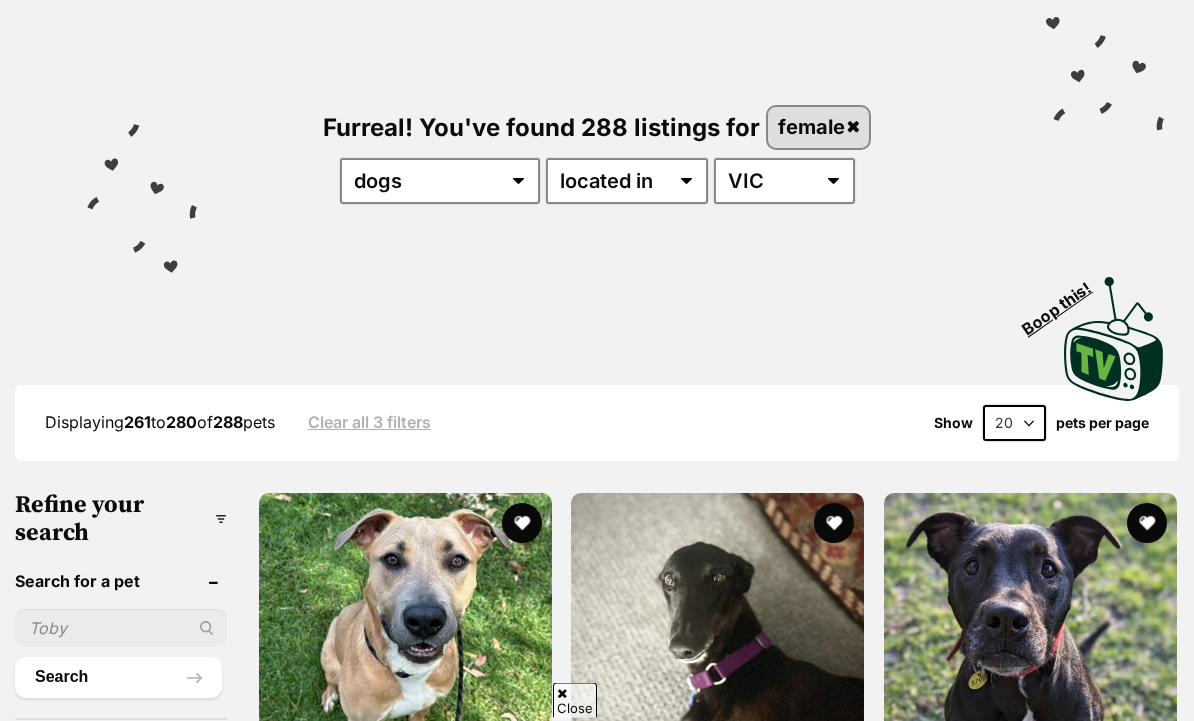 scroll, scrollTop: 333, scrollLeft: 0, axis: vertical 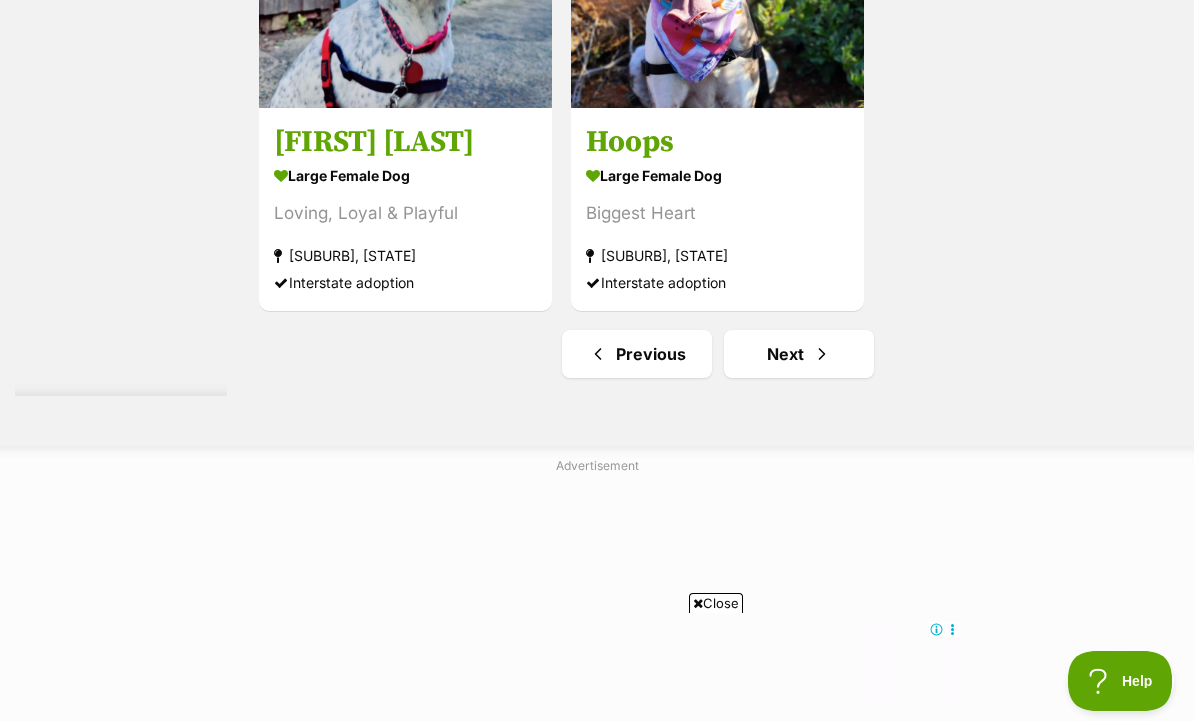 click on "Next" at bounding box center [799, 354] 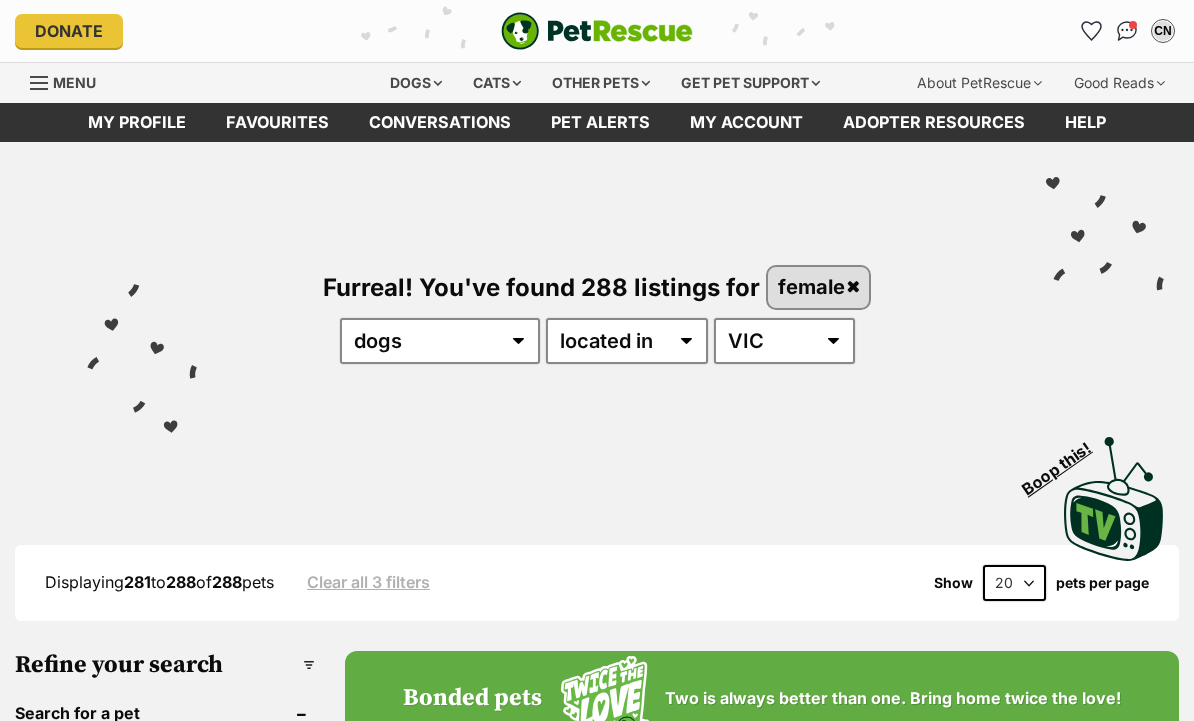 scroll, scrollTop: 94, scrollLeft: 0, axis: vertical 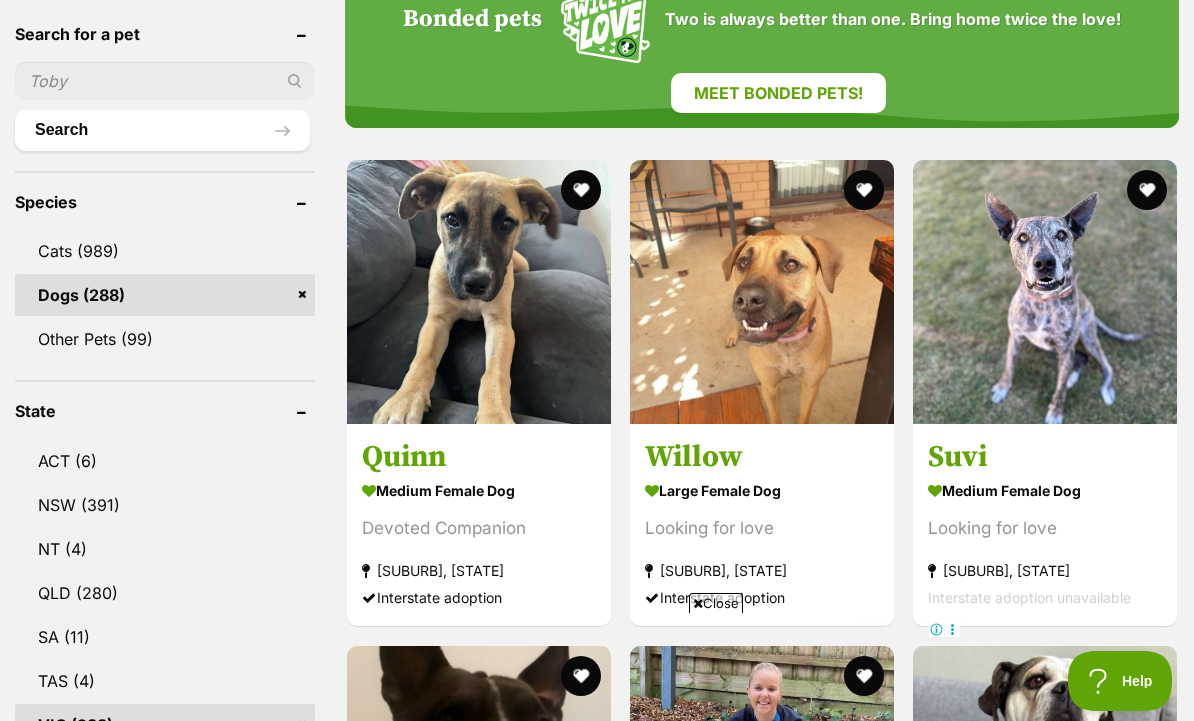 click on "medium female Dog" at bounding box center [479, 491] 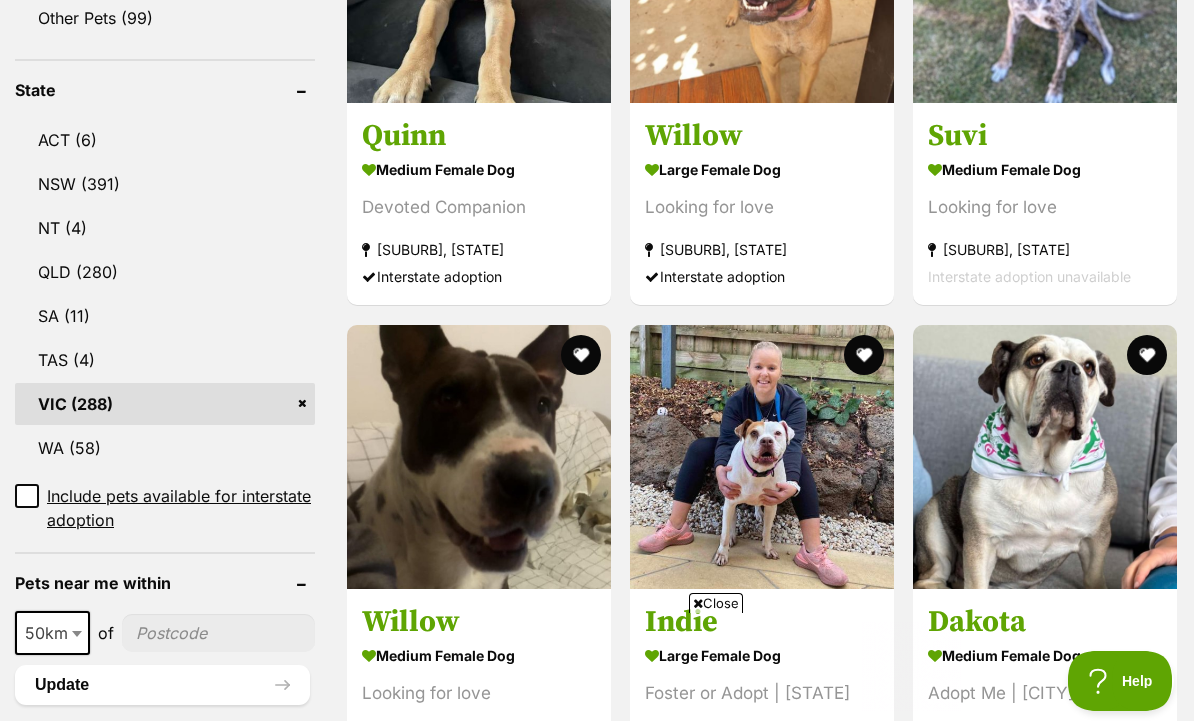 scroll, scrollTop: 1043, scrollLeft: 0, axis: vertical 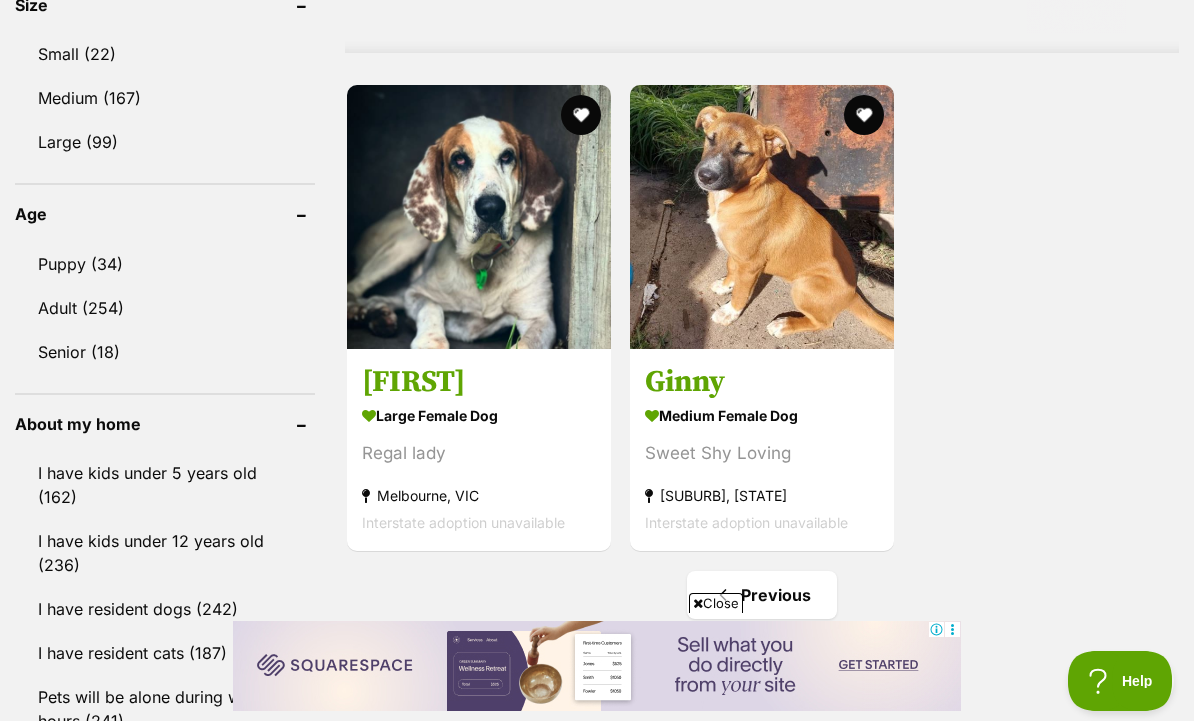 click on "medium female Dog" at bounding box center (762, 415) 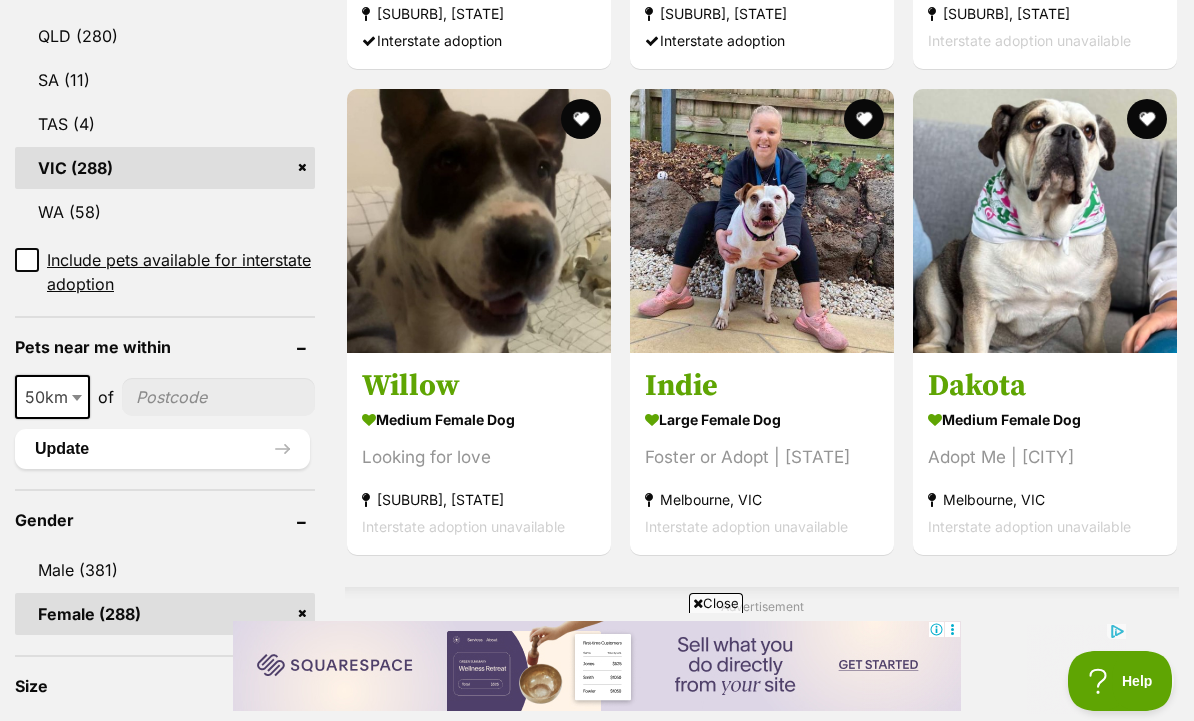scroll, scrollTop: 1235, scrollLeft: 0, axis: vertical 